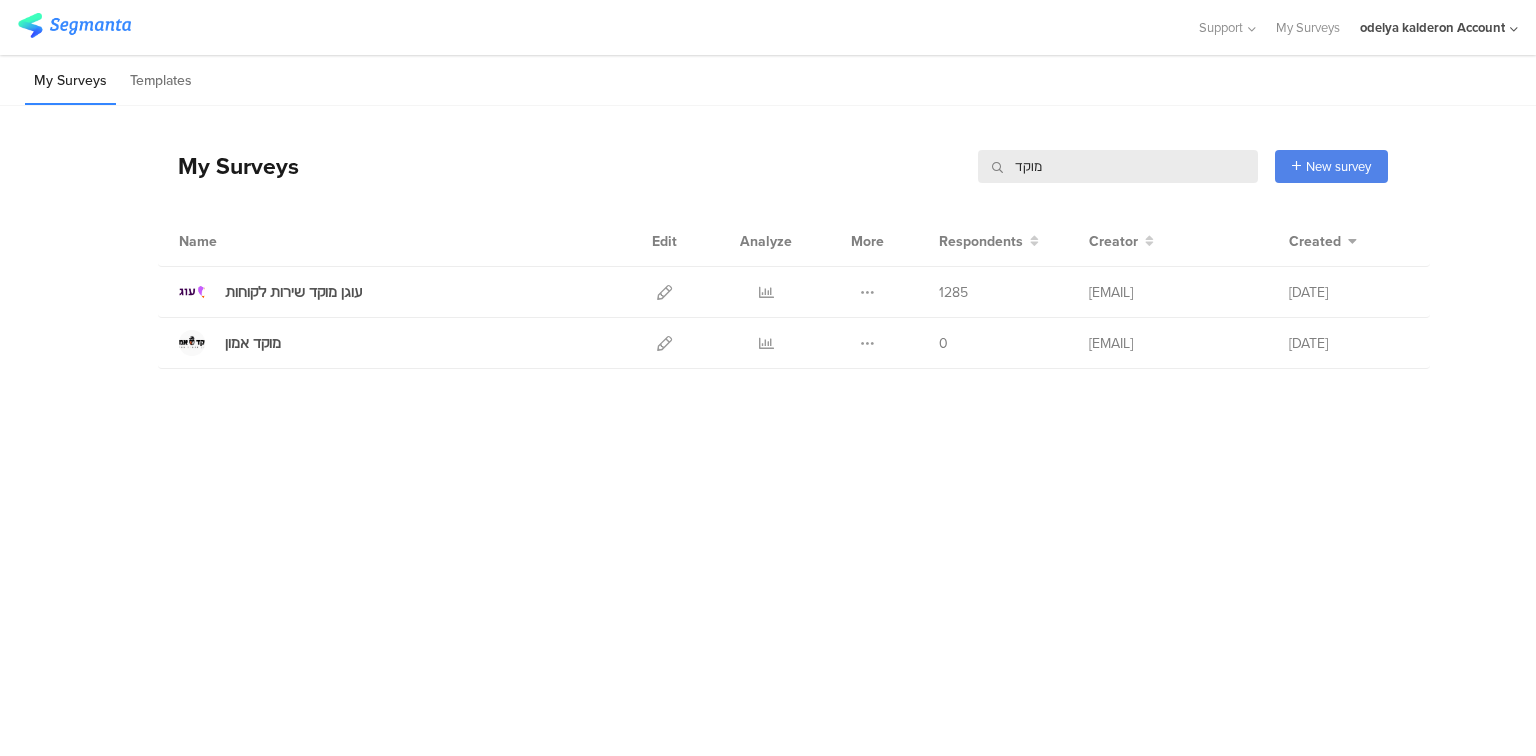 scroll, scrollTop: 0, scrollLeft: 0, axis: both 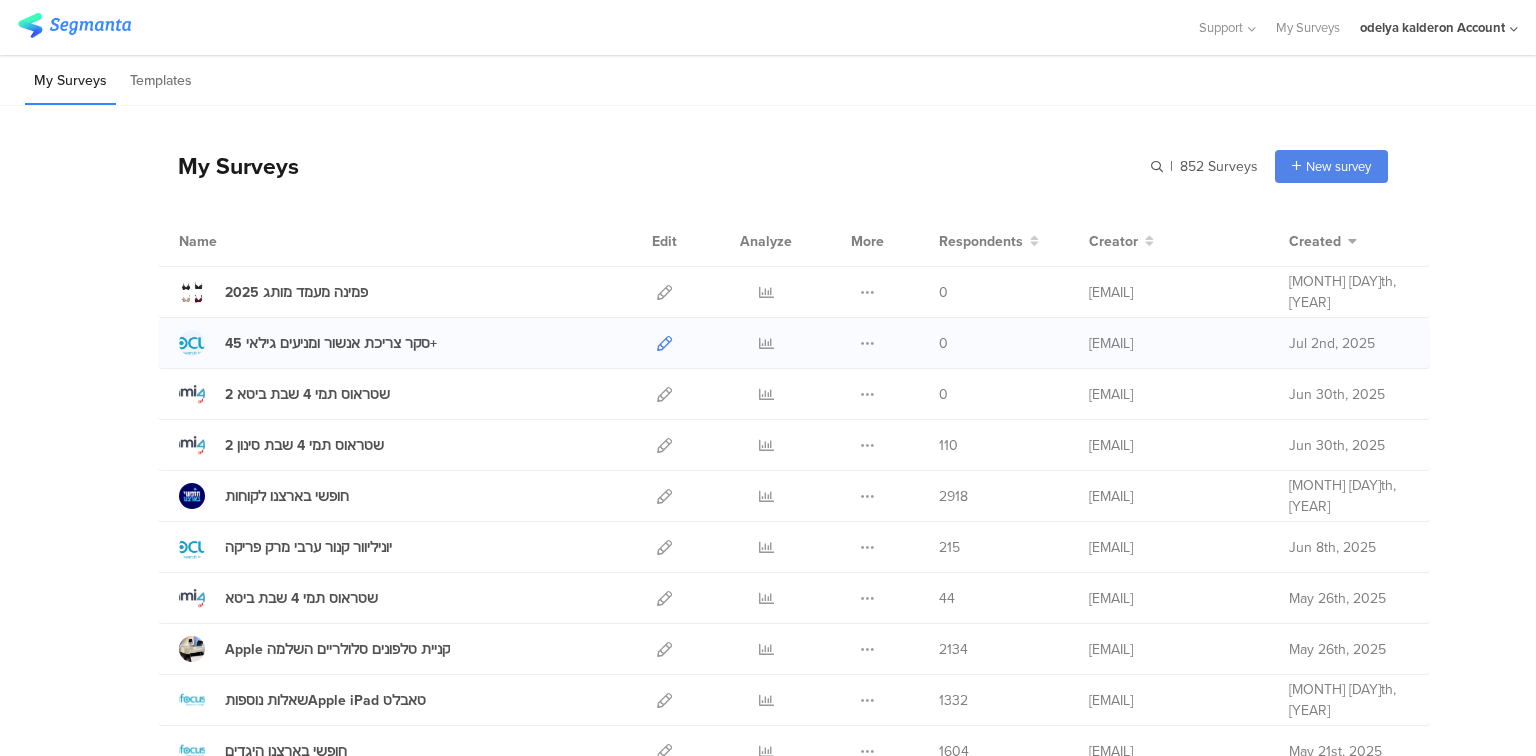 click at bounding box center (664, 343) 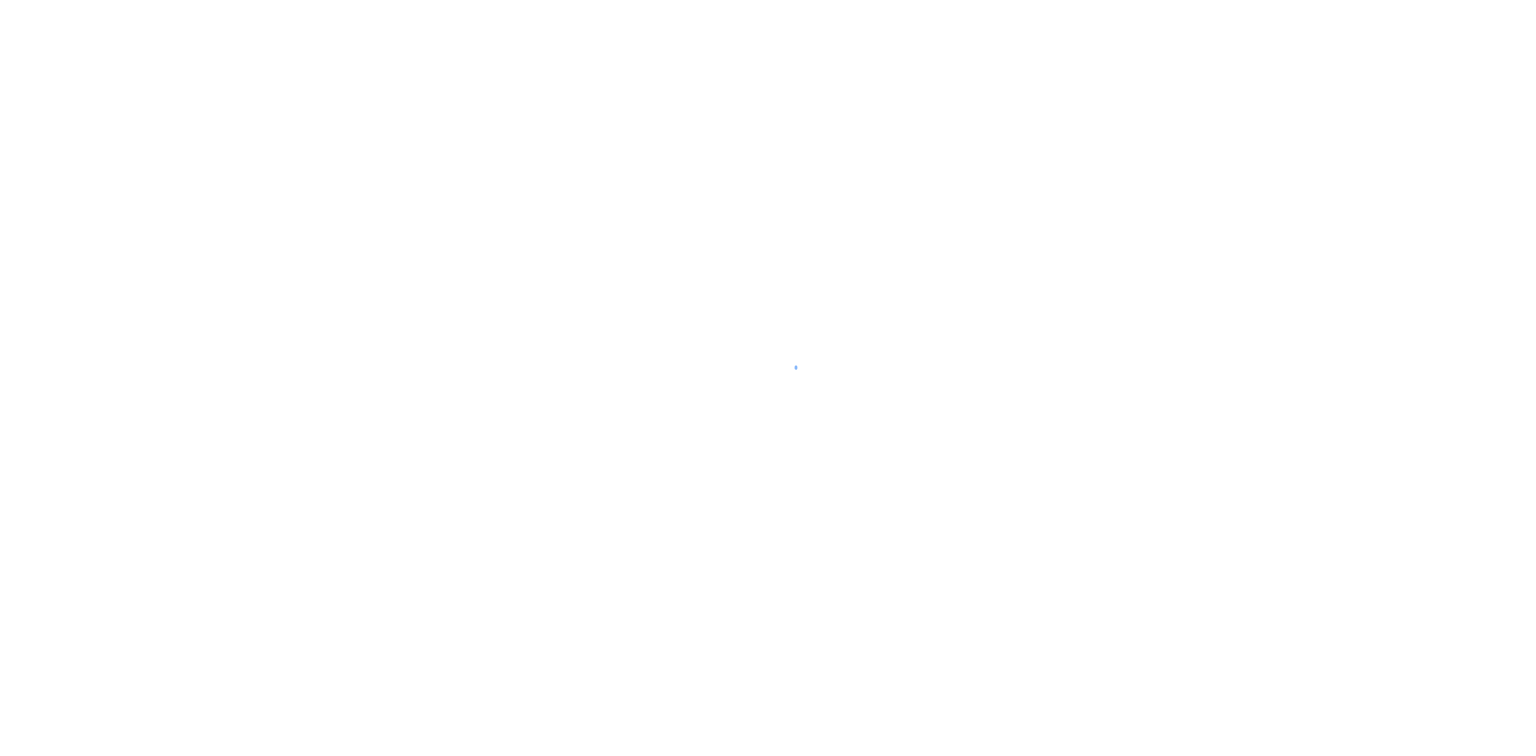 scroll, scrollTop: 0, scrollLeft: 0, axis: both 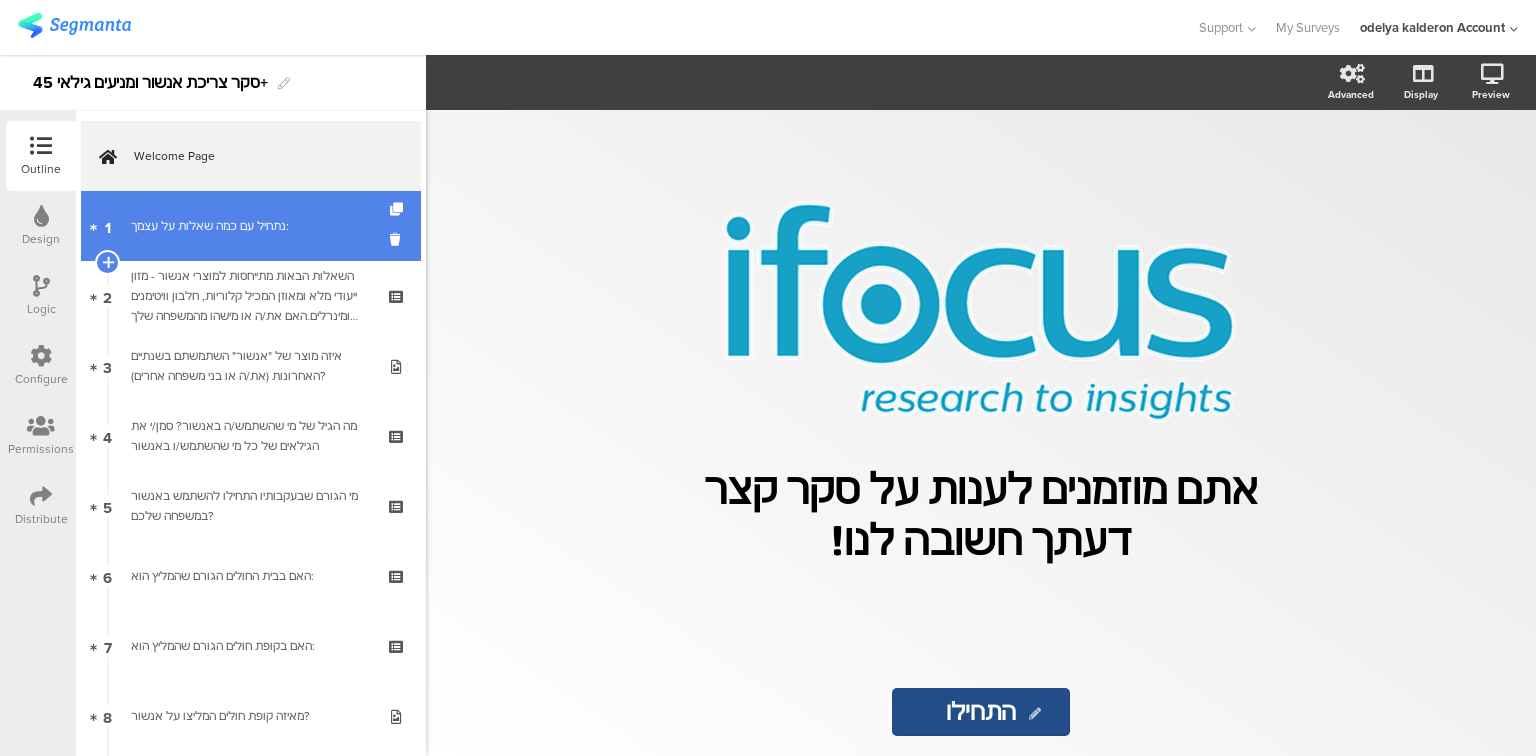 click on "נתחיל עם כמה שאלות על עצמך:" at bounding box center [250, 226] 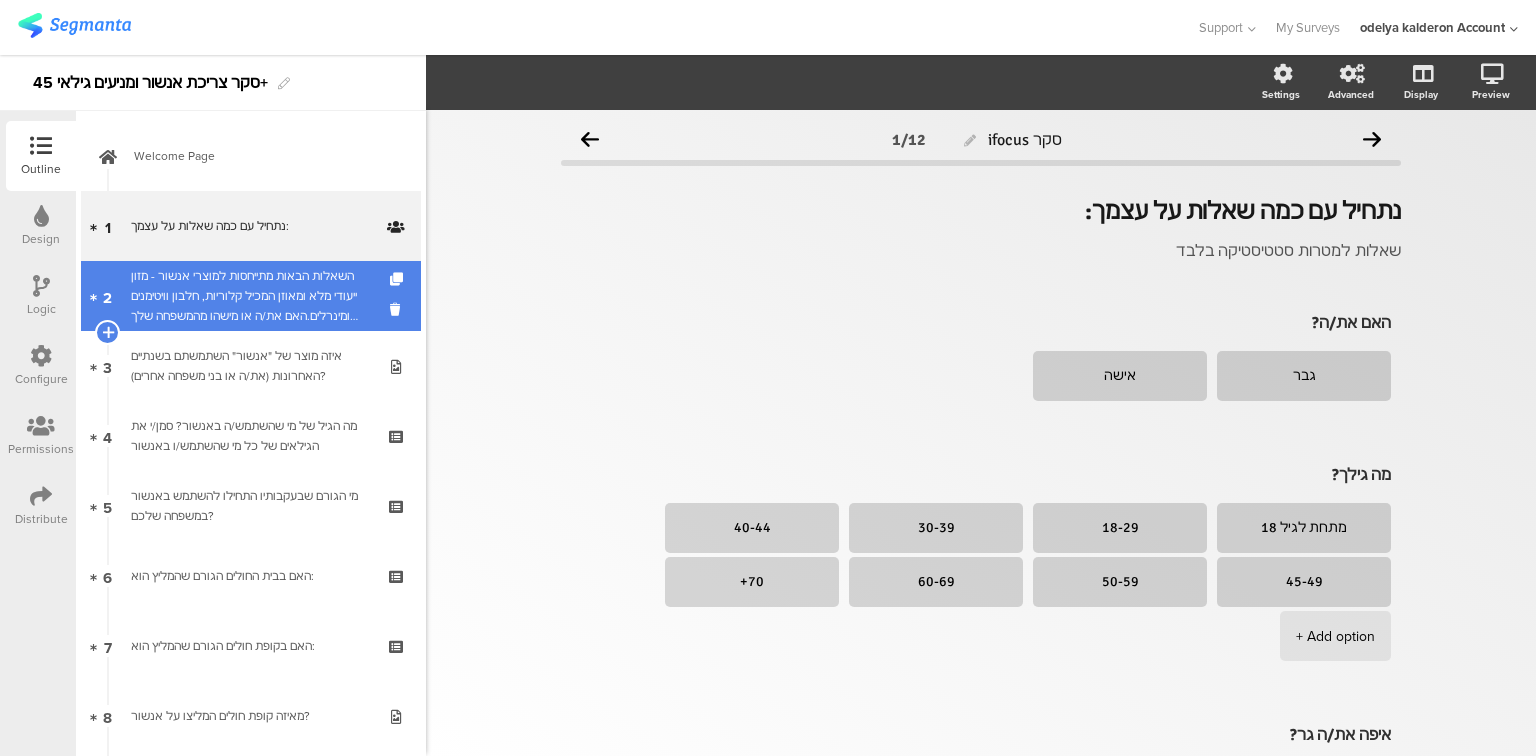 click on "השאלות הבאות מתייחסות למוצרי אנשור - מזון ייעודי מלא ומאוזן המכיל קלוריות, חלבון וויטימנים ומינרלים.האם את/ה או מישהו מהמשפחה שלך השתמש באחד ממוצרי אנשור במהלך השנתיים האחרונות? ואם כן מי?" at bounding box center (250, 296) 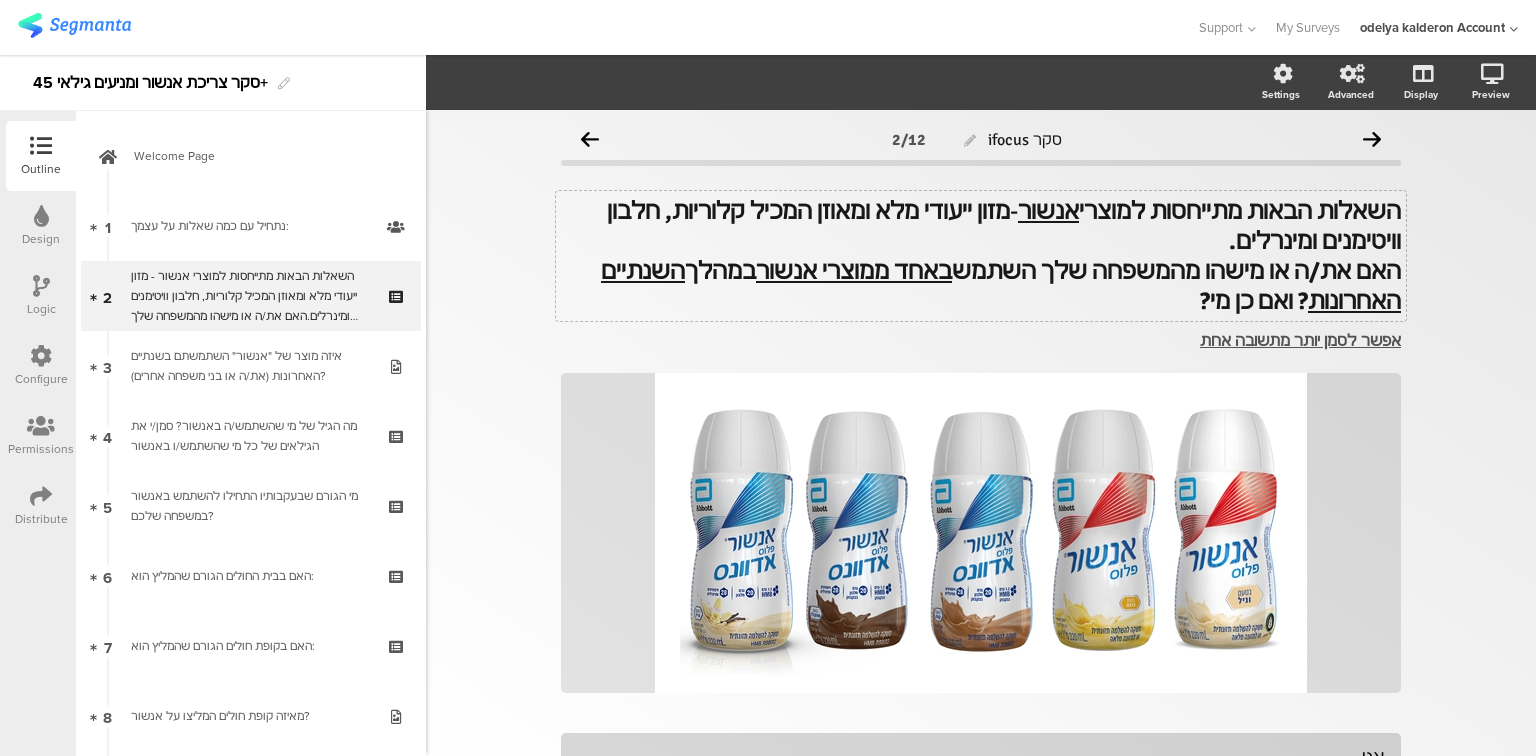 click on "השאלות הבאות מתייחסות למוצרי  אנשור  -  מזון ייעודי מלא ומאוזן המכיל קלוריות, חלבון וויטימנים ומינרלים. האם את/ה או מישהו מהמשפחה שלך השתמש  באחד ממוצרי אנשור  במהלך  השנתיים האחרונות ? ואם כן מי?
השאלות הבאות מתייחסות למוצרי  אנשור  -  מזון ייעודי מלא ומאוזן המכיל קלוריות, חלבון וויטימנים ומינרלים. האם את/ה או מישהו מהמשפחה שלך השתמש  באחד ממוצרי אנשור  במהלך  השנתיים האחרונות ? ואם כן מי?" at bounding box center (981, 256) 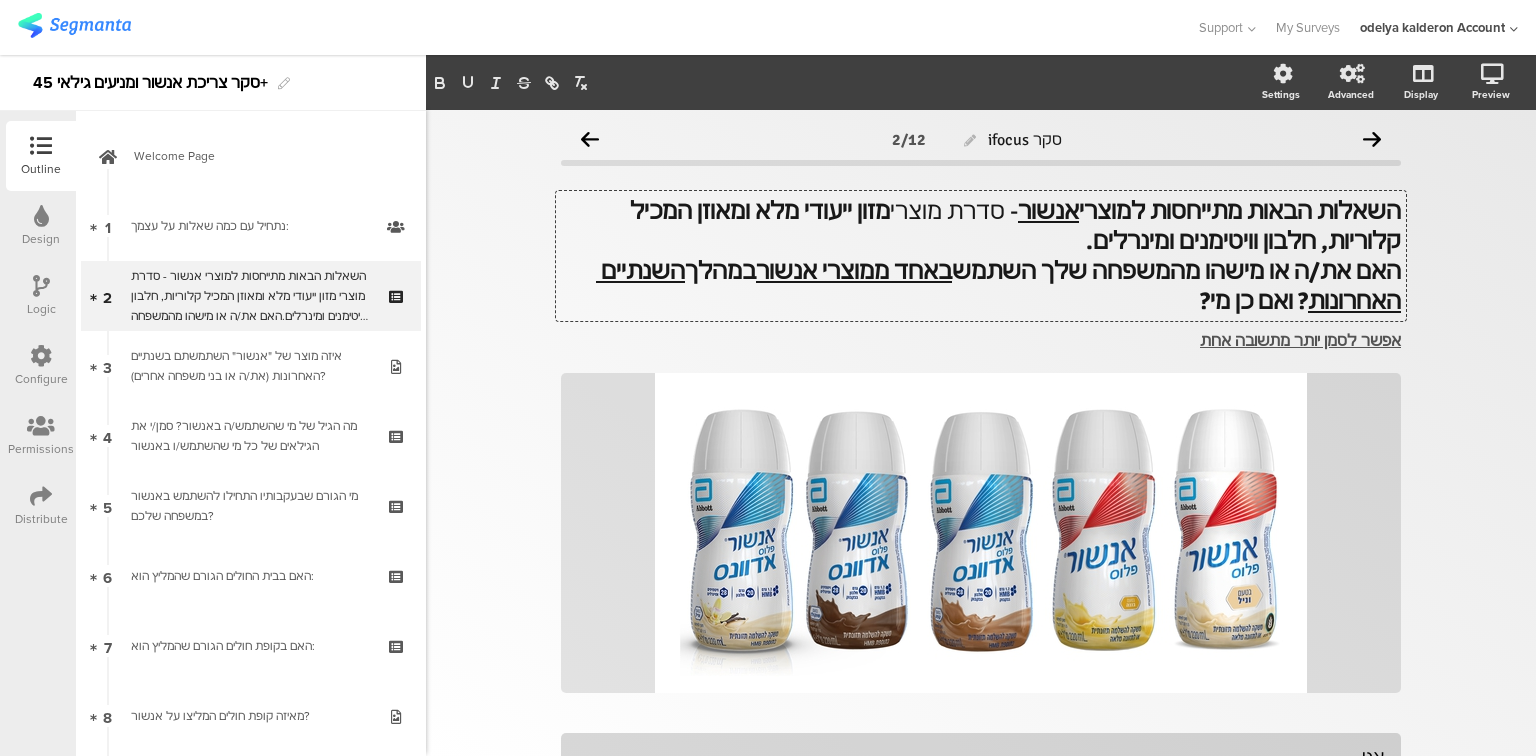 drag, startPoint x: 1022, startPoint y: 212, endPoint x: 923, endPoint y: 216, distance: 99.08077 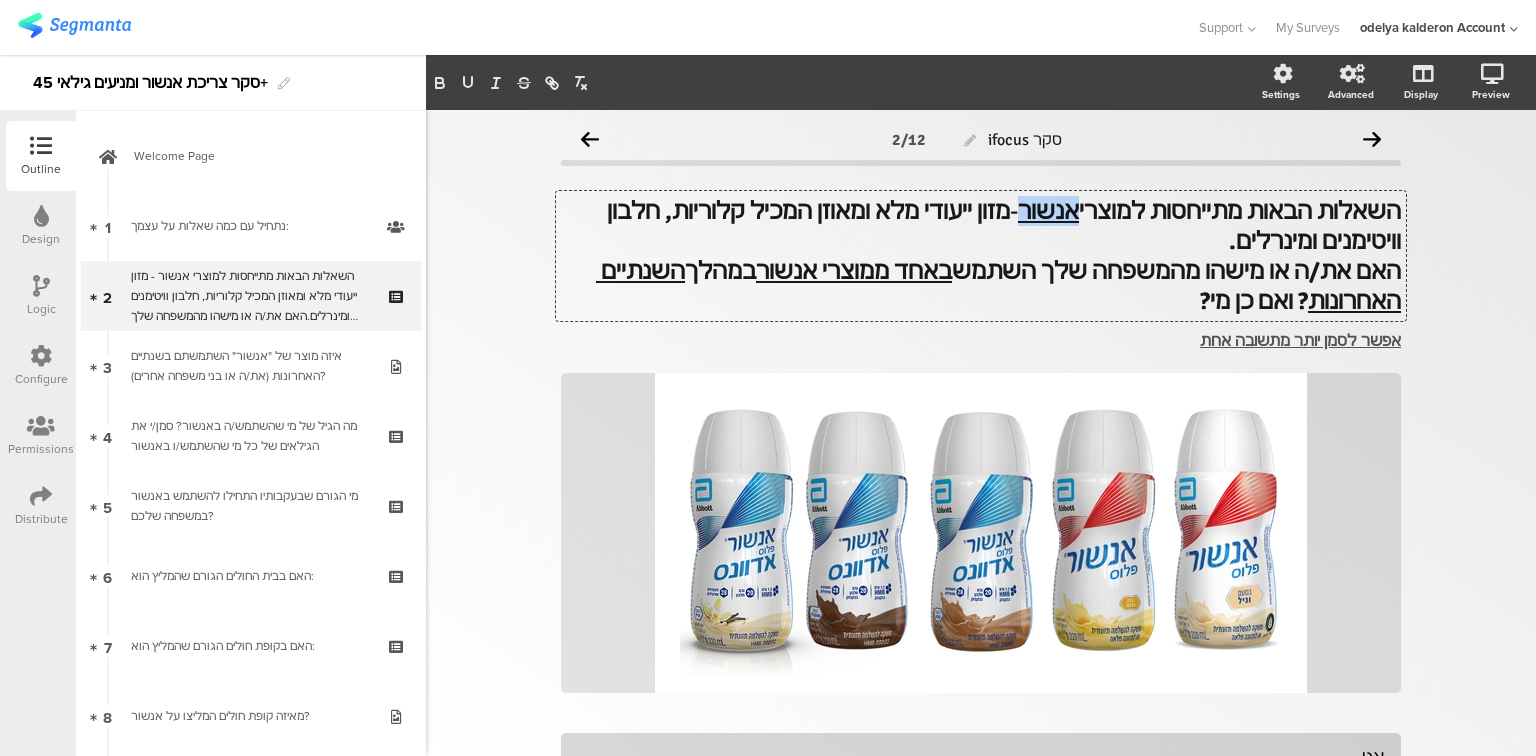 drag, startPoint x: 1045, startPoint y: 215, endPoint x: 1104, endPoint y: 216, distance: 59.008472 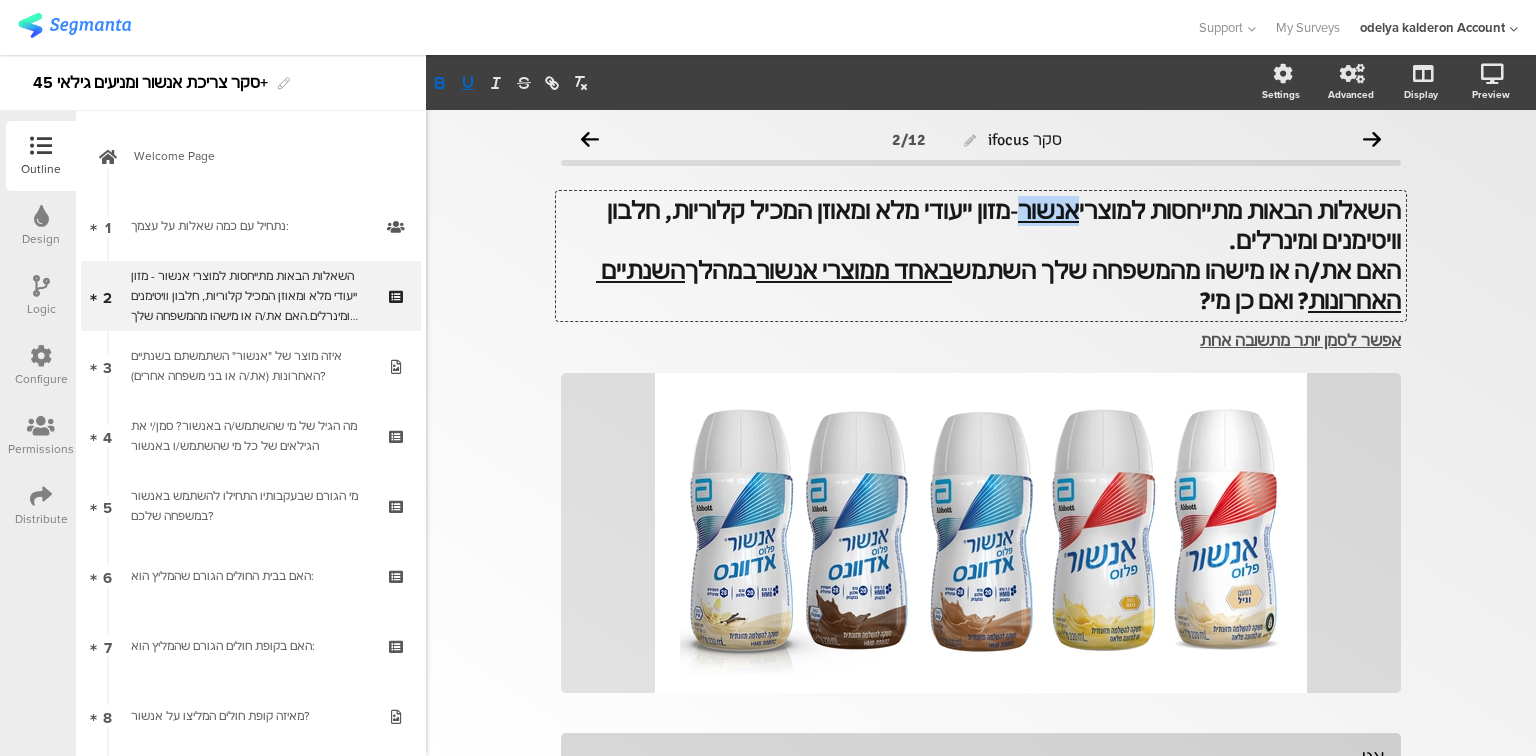 click on "השאלות הבאות מתייחסות למוצרי  אנשור" at bounding box center [1209, 211] 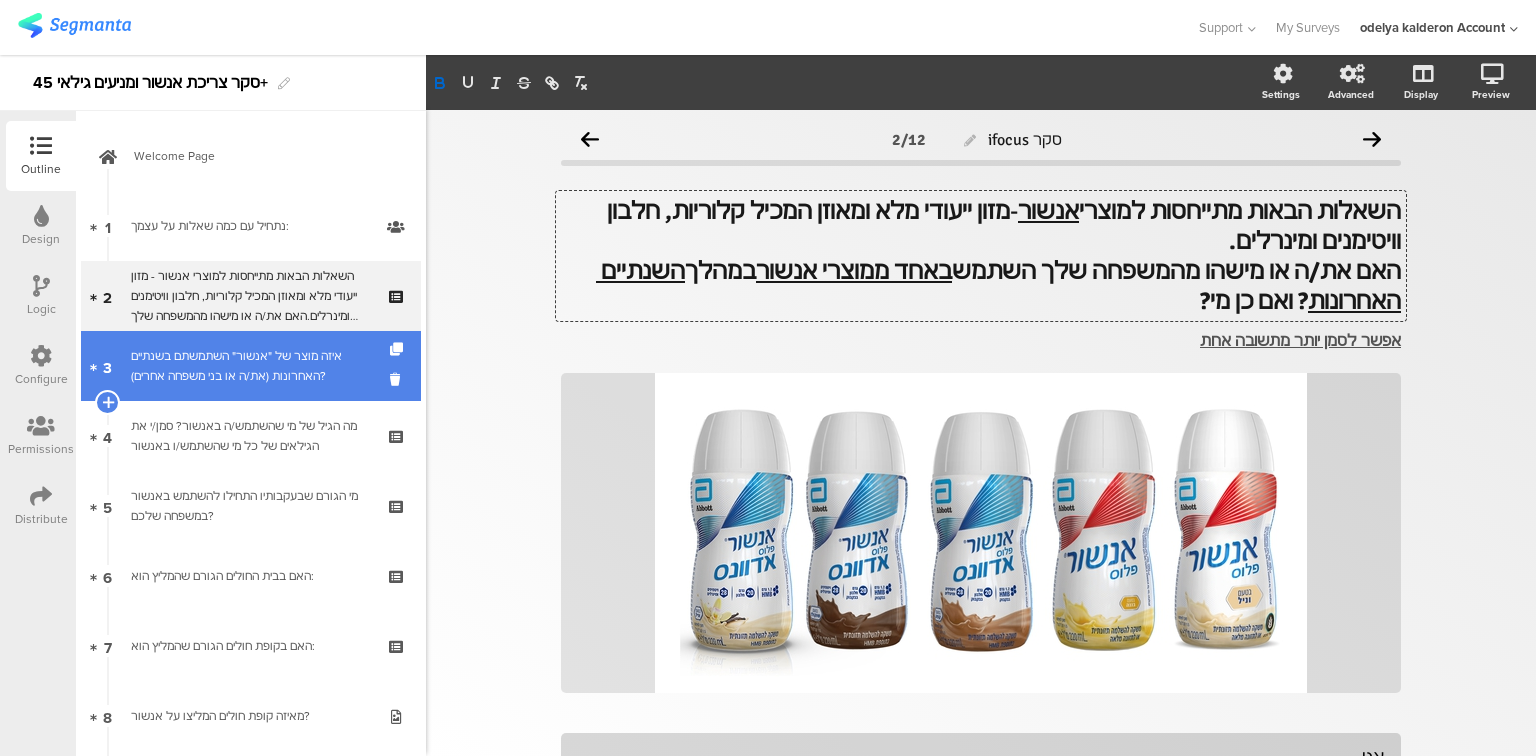 click on "איזה מוצר של "אנשור" השתמשתם בשנתיים האחרונות (את/ה או בני משפחה אחרים)?" at bounding box center (250, 366) 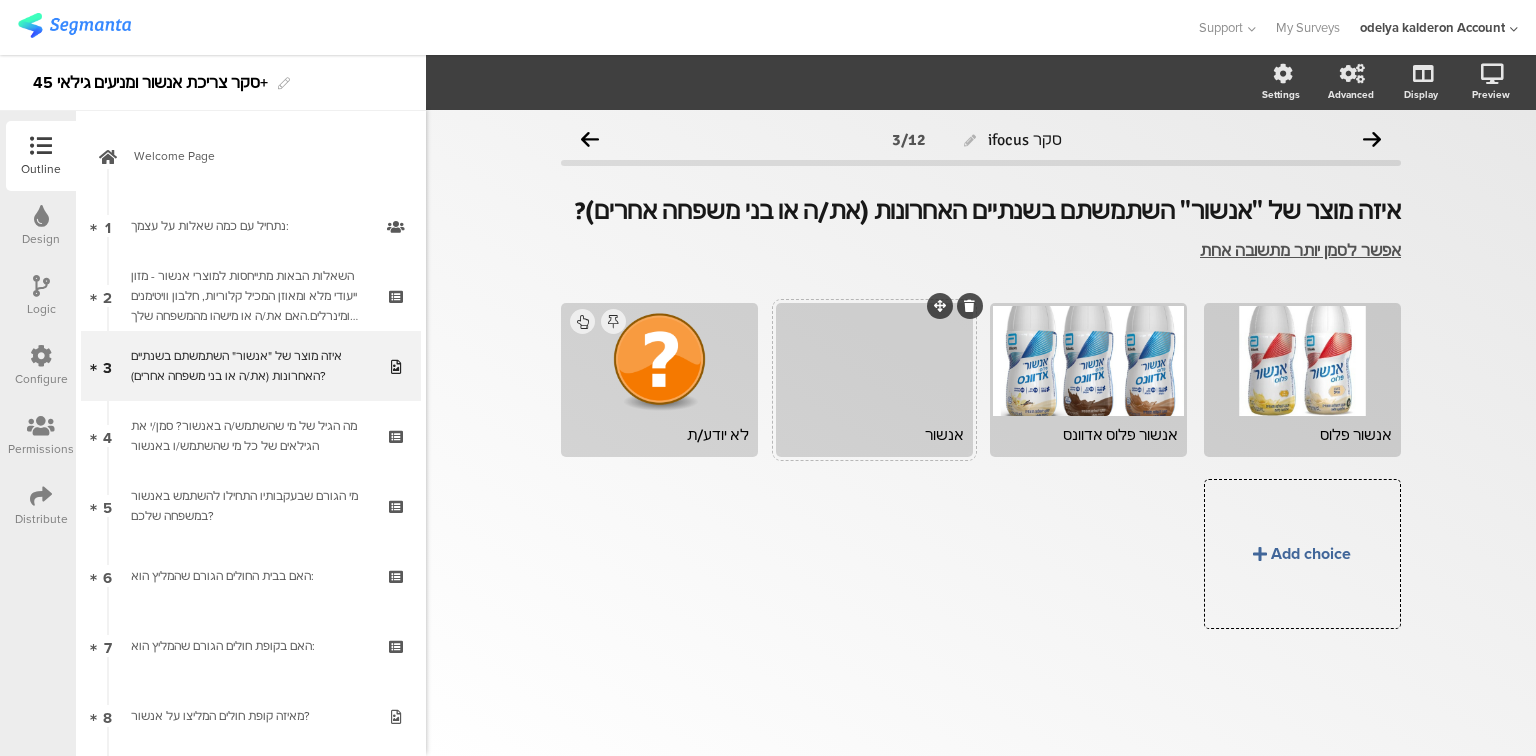 click on "אנשור" at bounding box center [1302, 435] 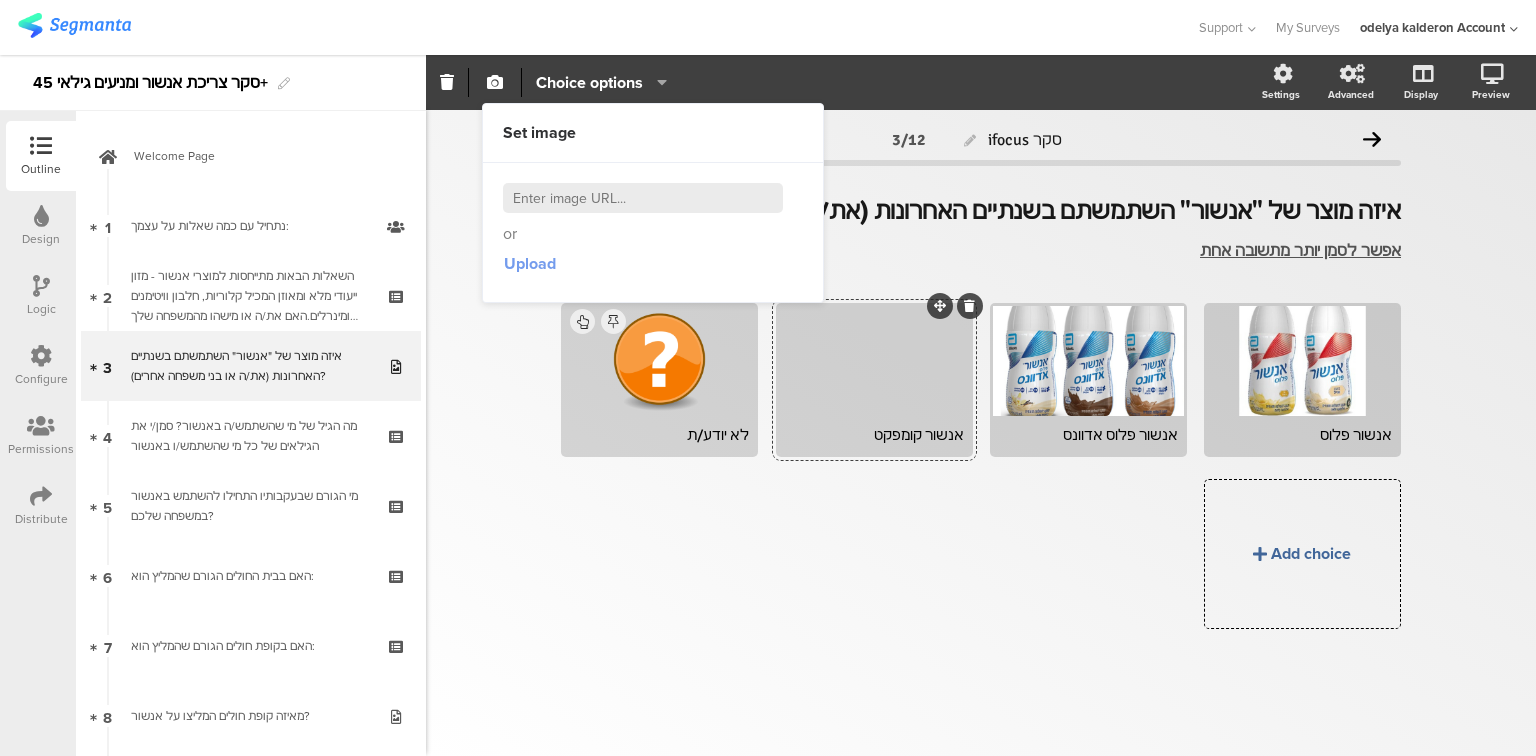 click on "Upload" at bounding box center [530, 263] 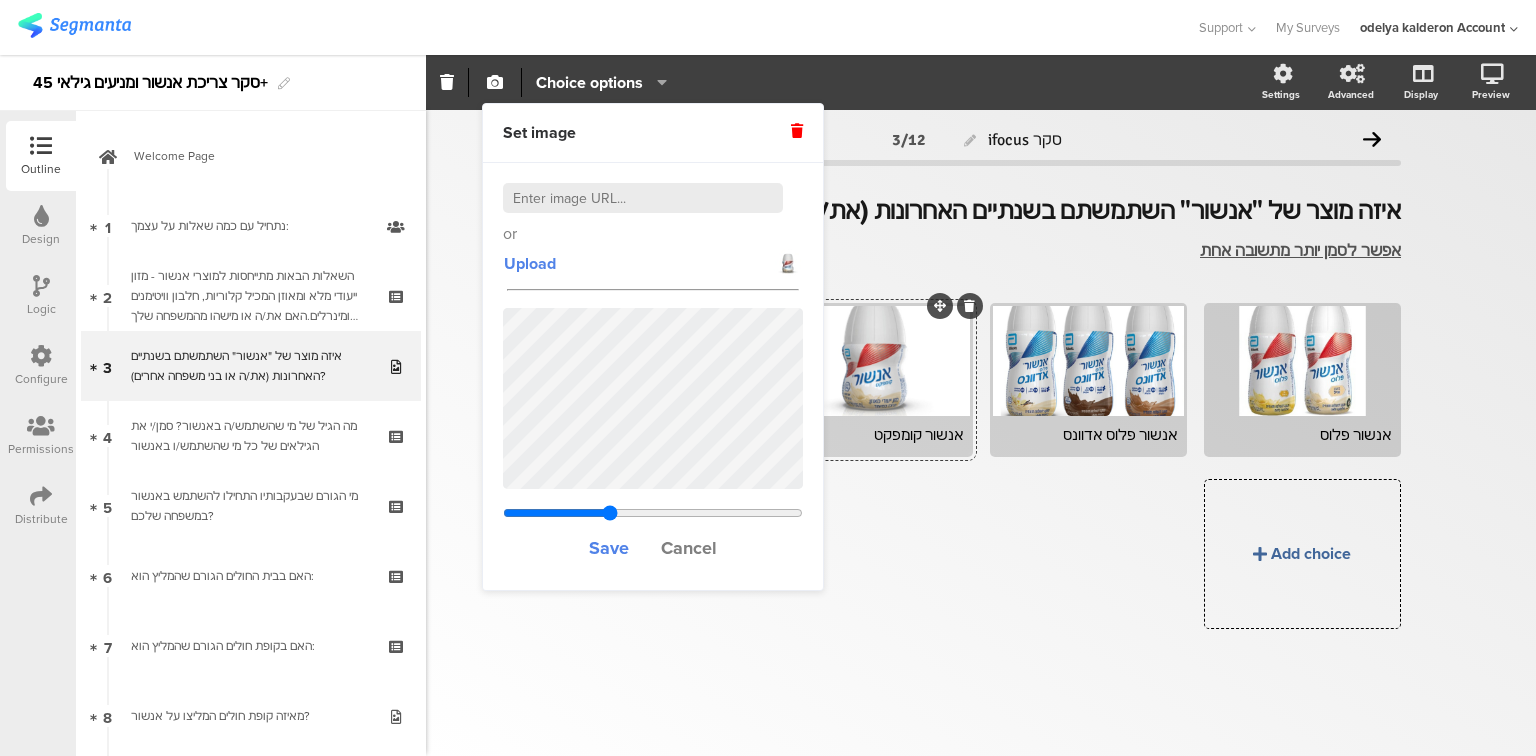 type on "0.70343168771527" 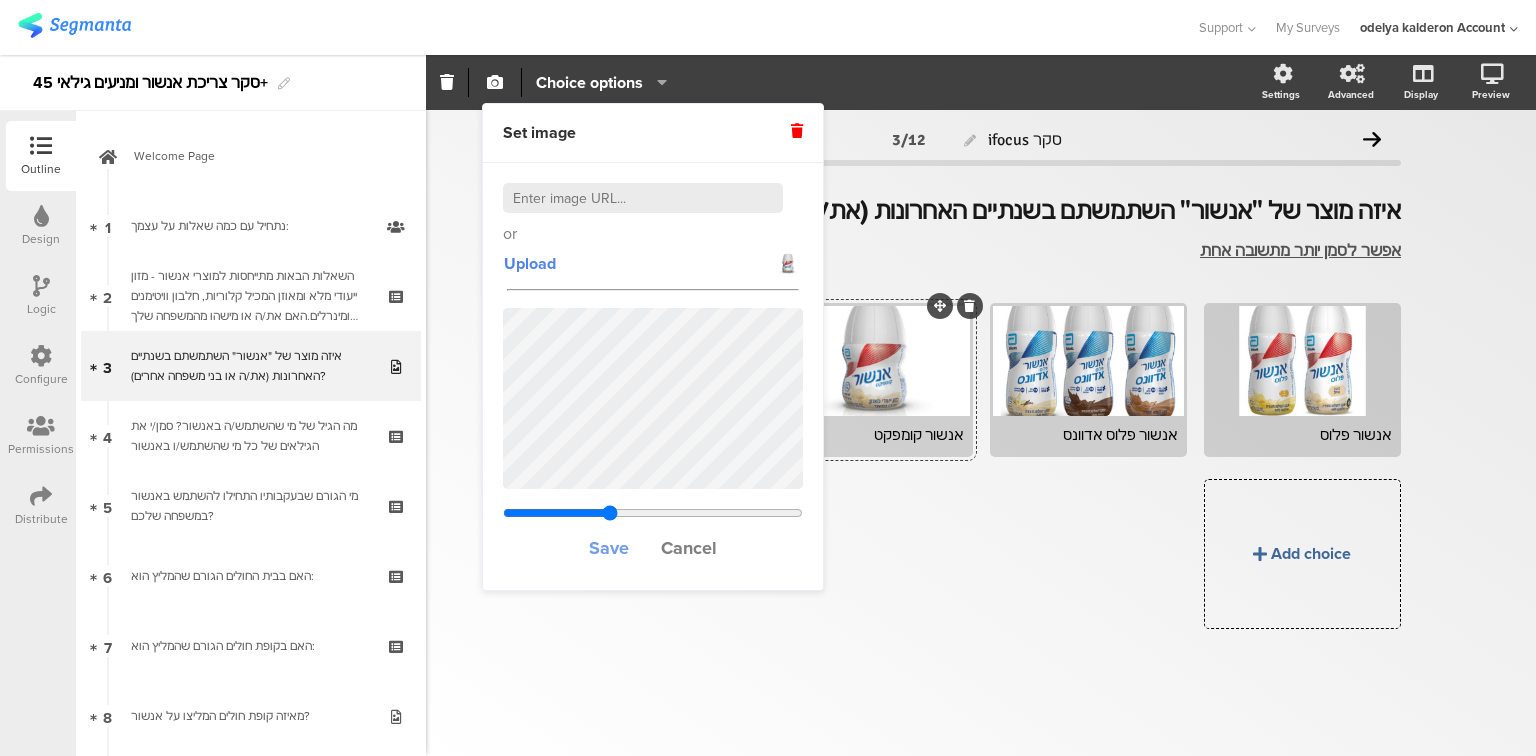 click on "Save" at bounding box center [609, 548] 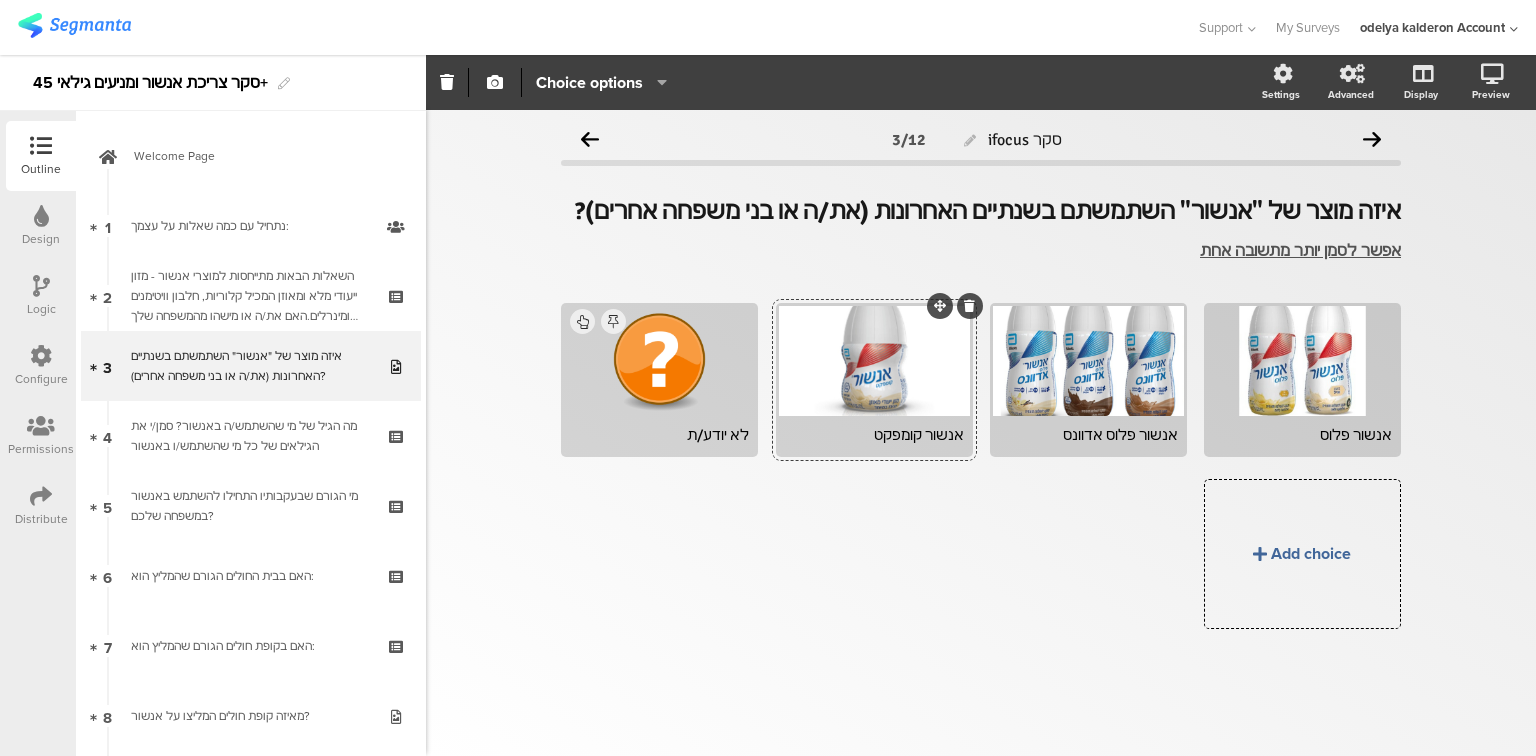 click at bounding box center (874, 361) 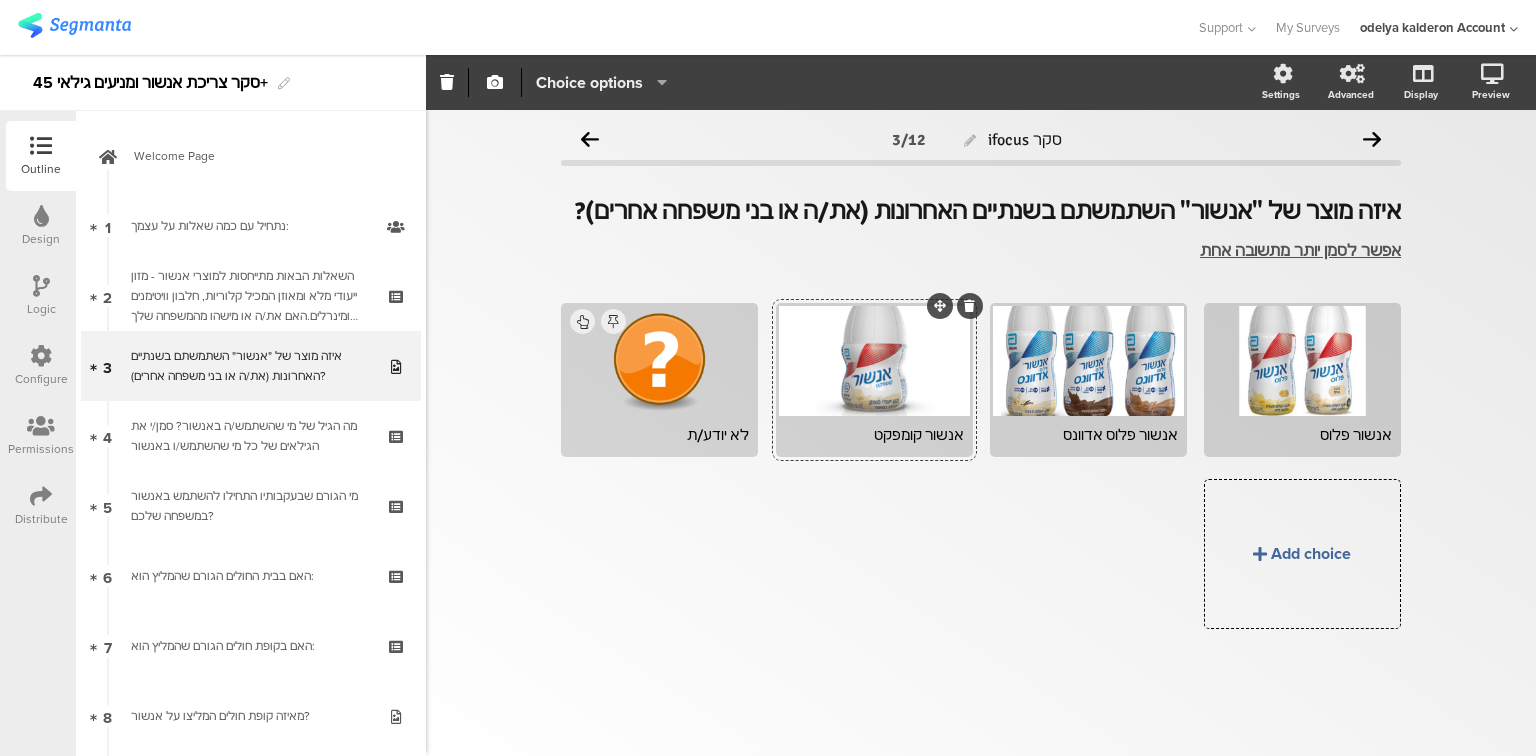 click on "Choice options" at bounding box center (589, 82) 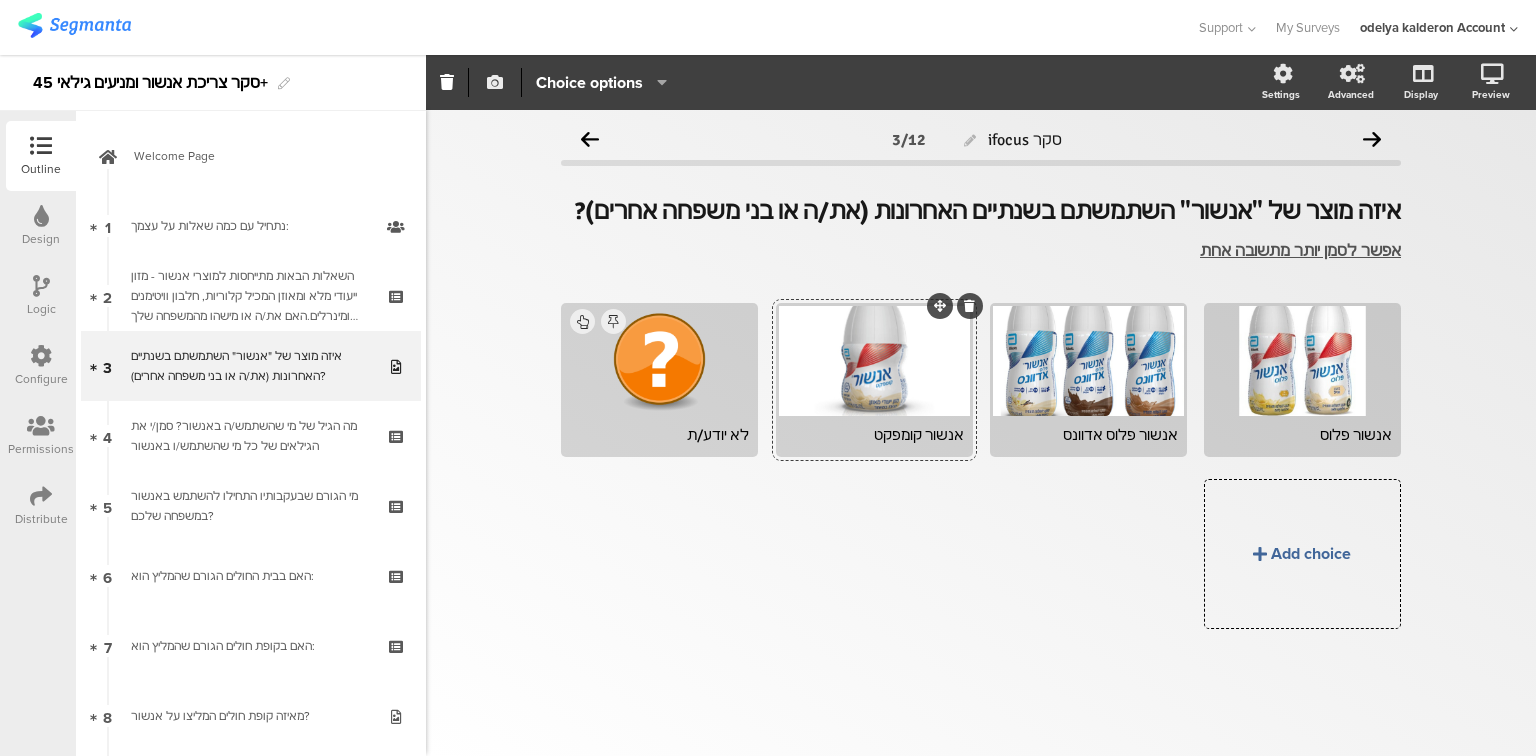 click at bounding box center (495, 82) 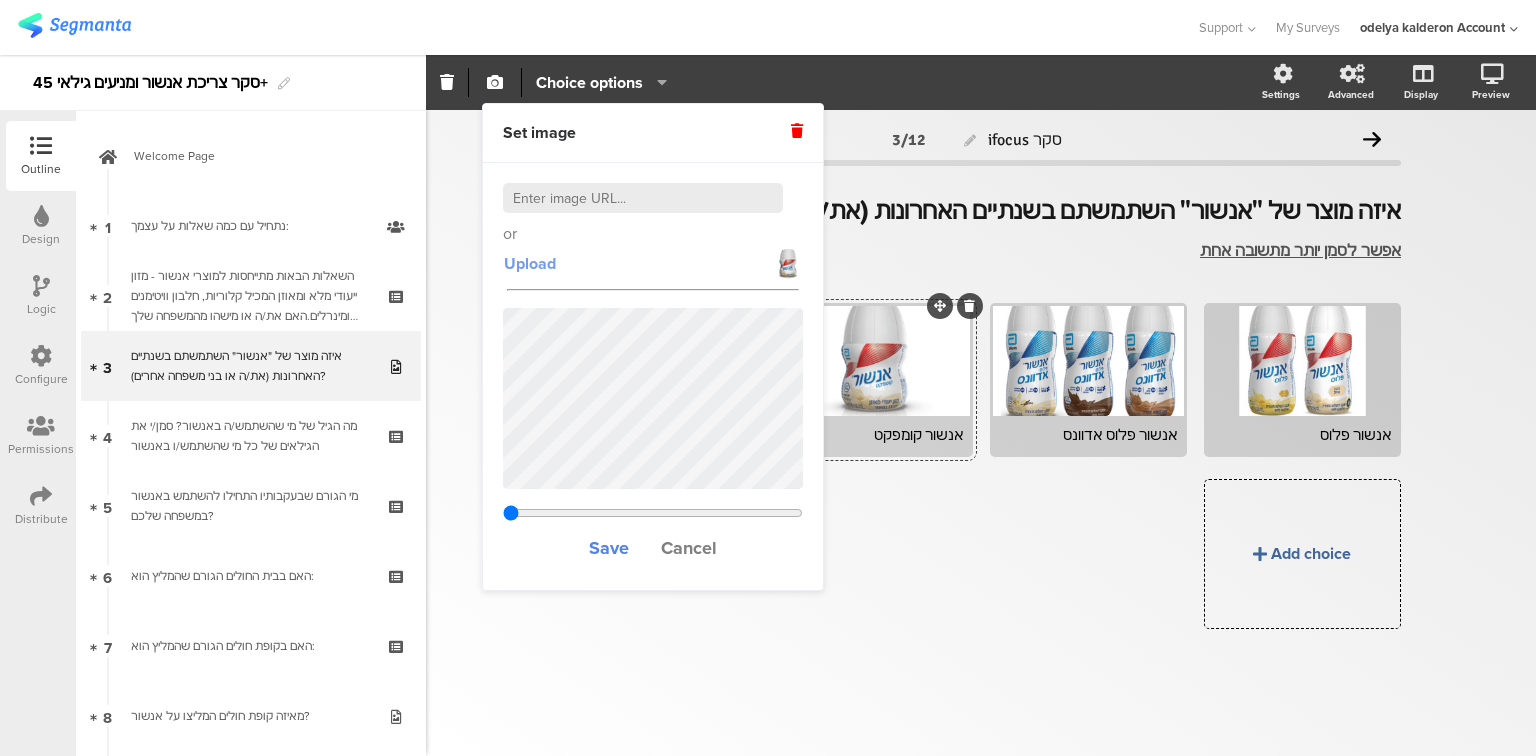 click on "Upload" at bounding box center [530, 263] 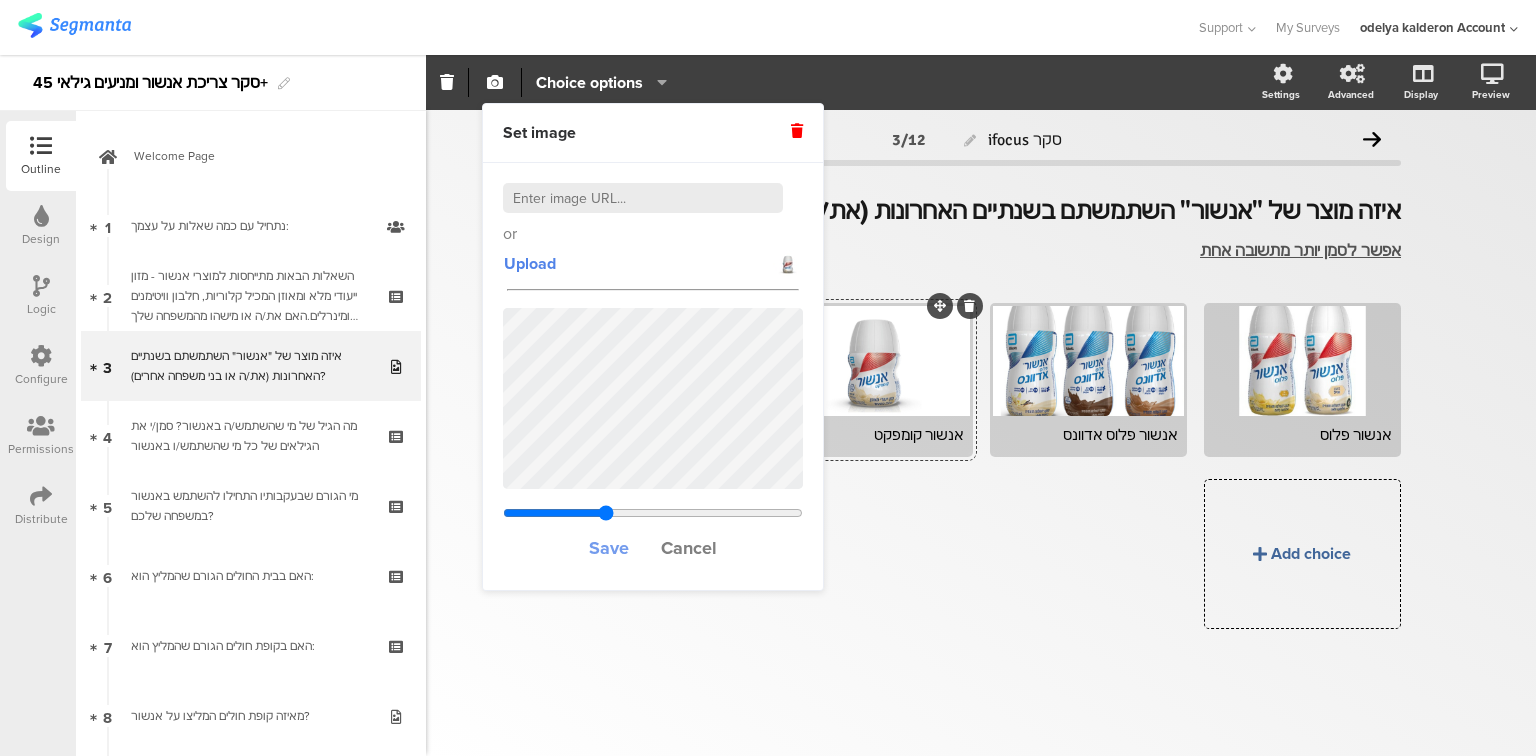 click on "Save" at bounding box center (609, 548) 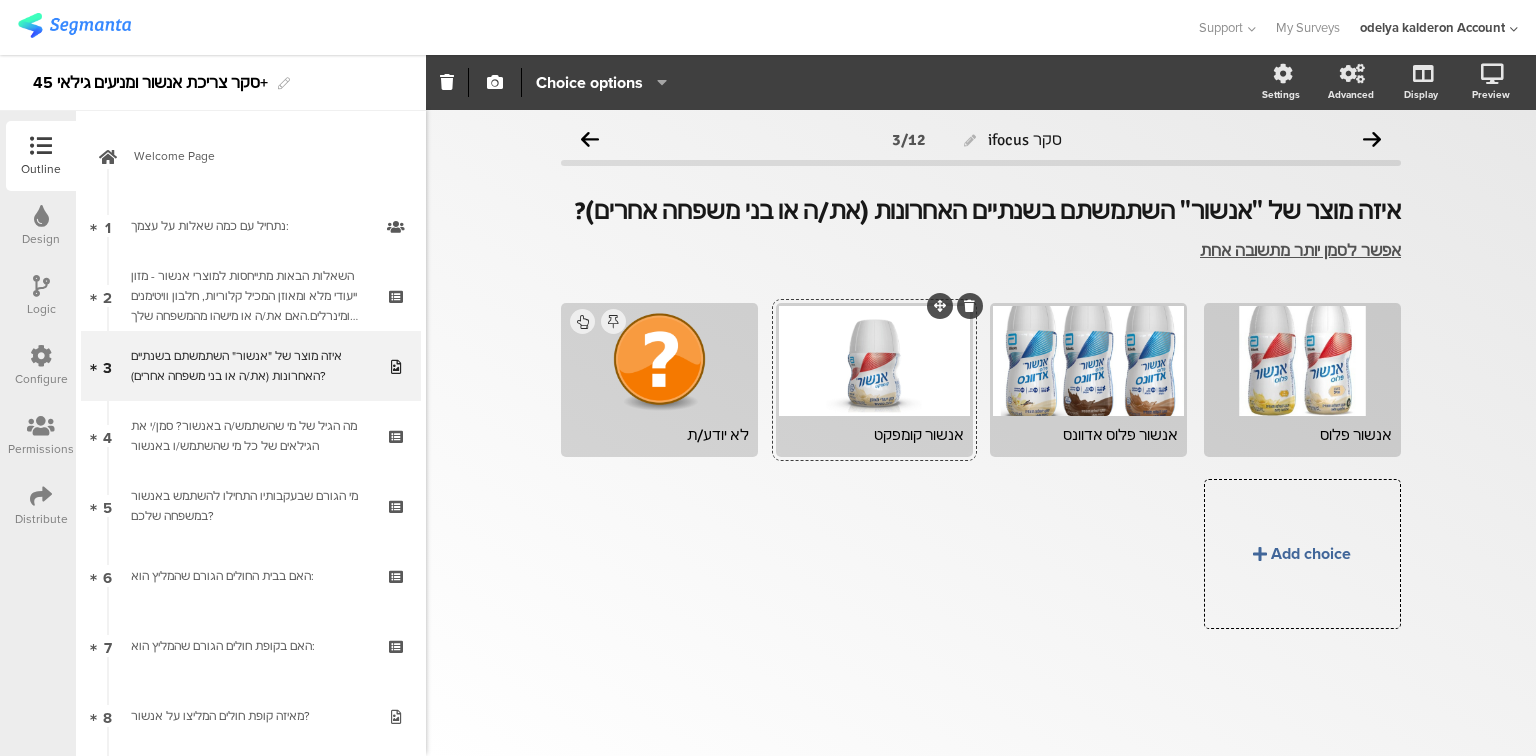 click on "אנשור פלוס
אנשור פלוס אדוונס" at bounding box center (972, 474) 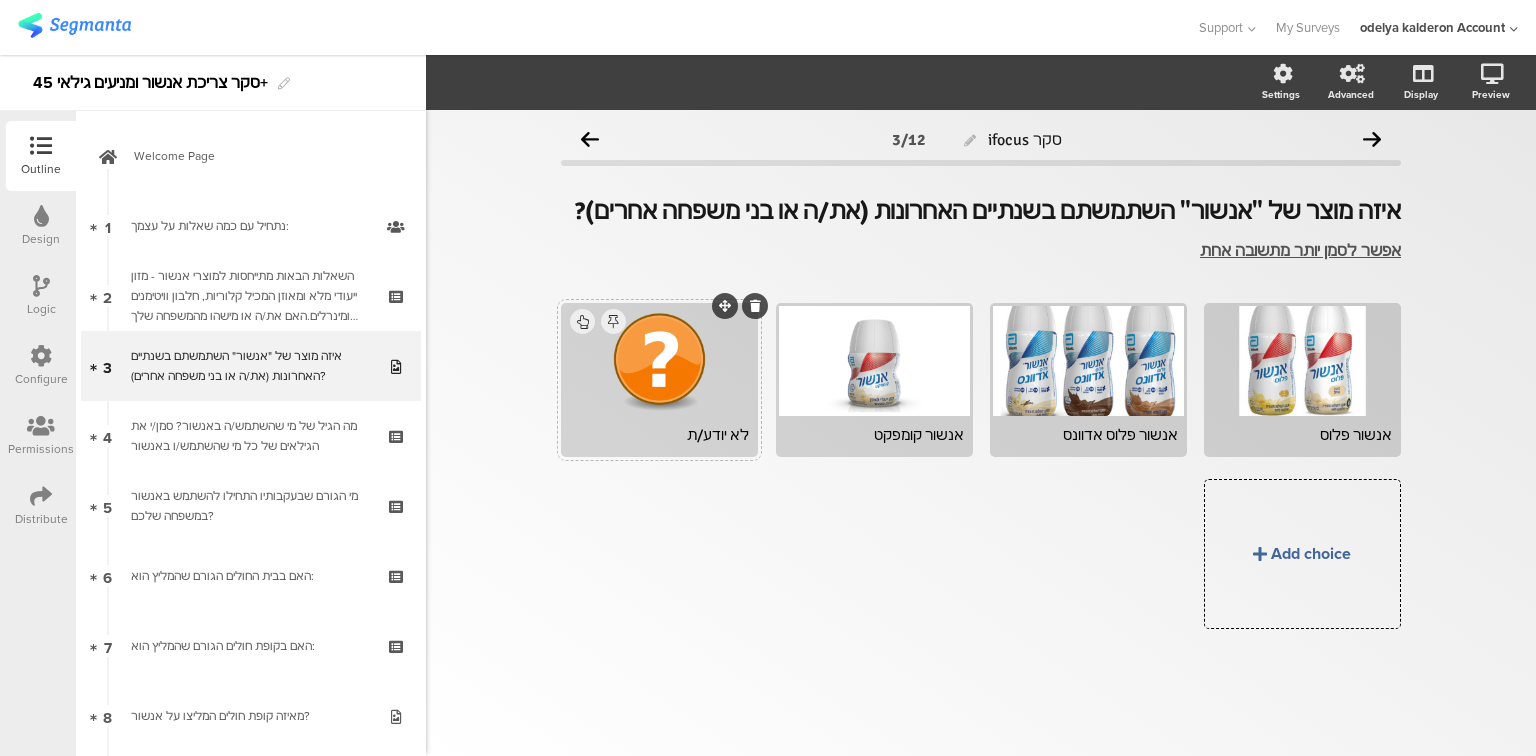 click on "לא יודע/ת" at bounding box center (1302, 435) 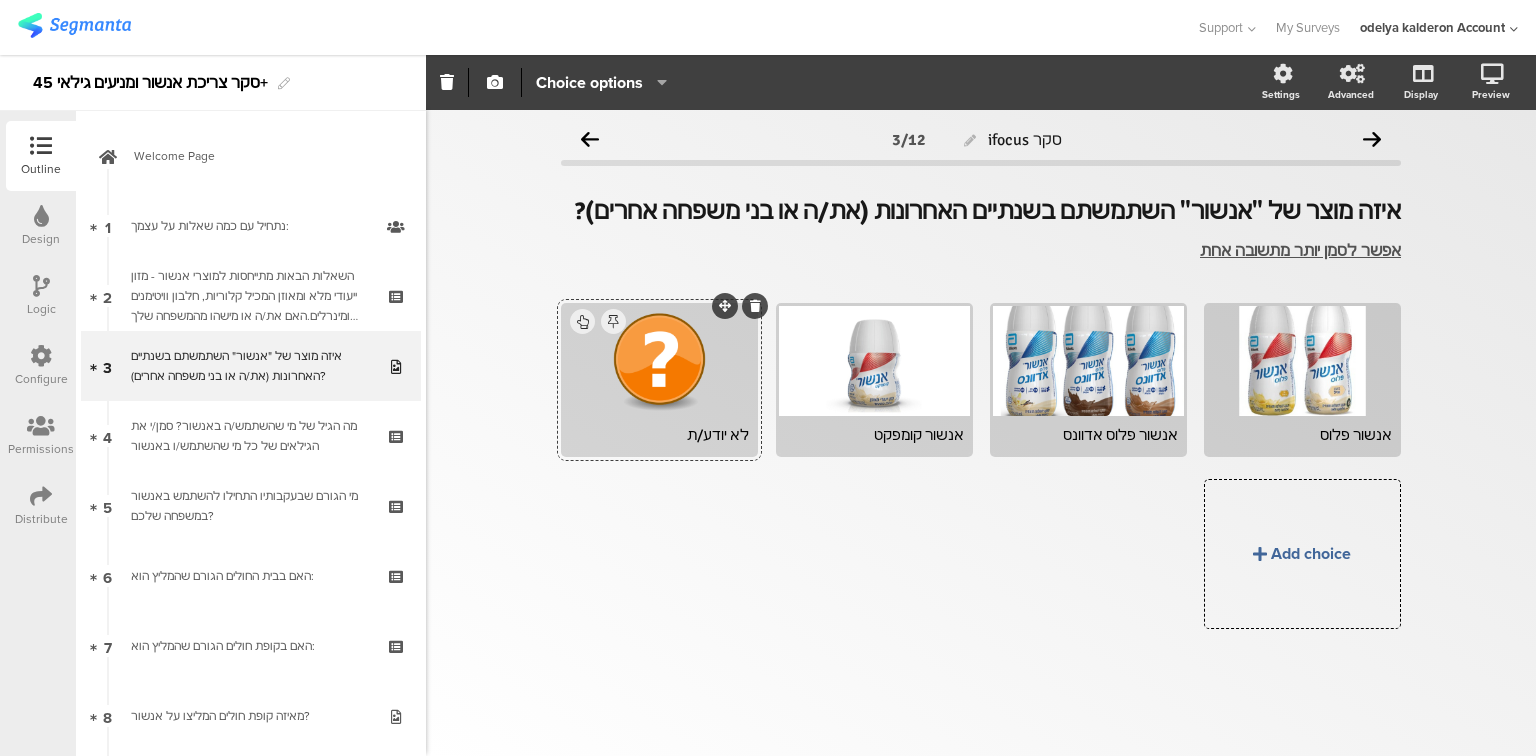 click on "לא יודע/ת" at bounding box center [659, 435] 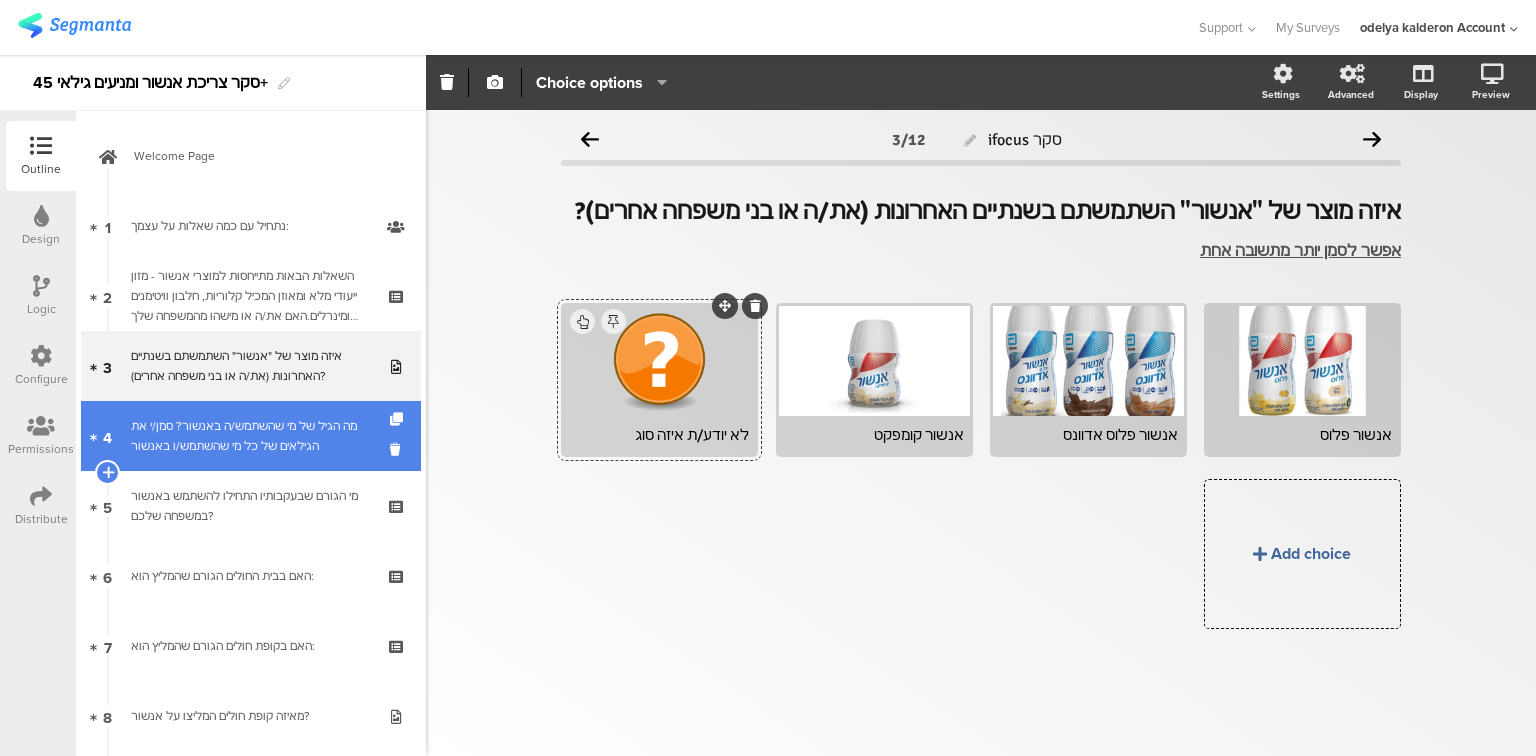click on "4
מה הגיל של מי שהשתמש/ה באנשור? סמן/י את הגילאים של כל מי שהשתמש/ו באנשור" at bounding box center [251, 436] 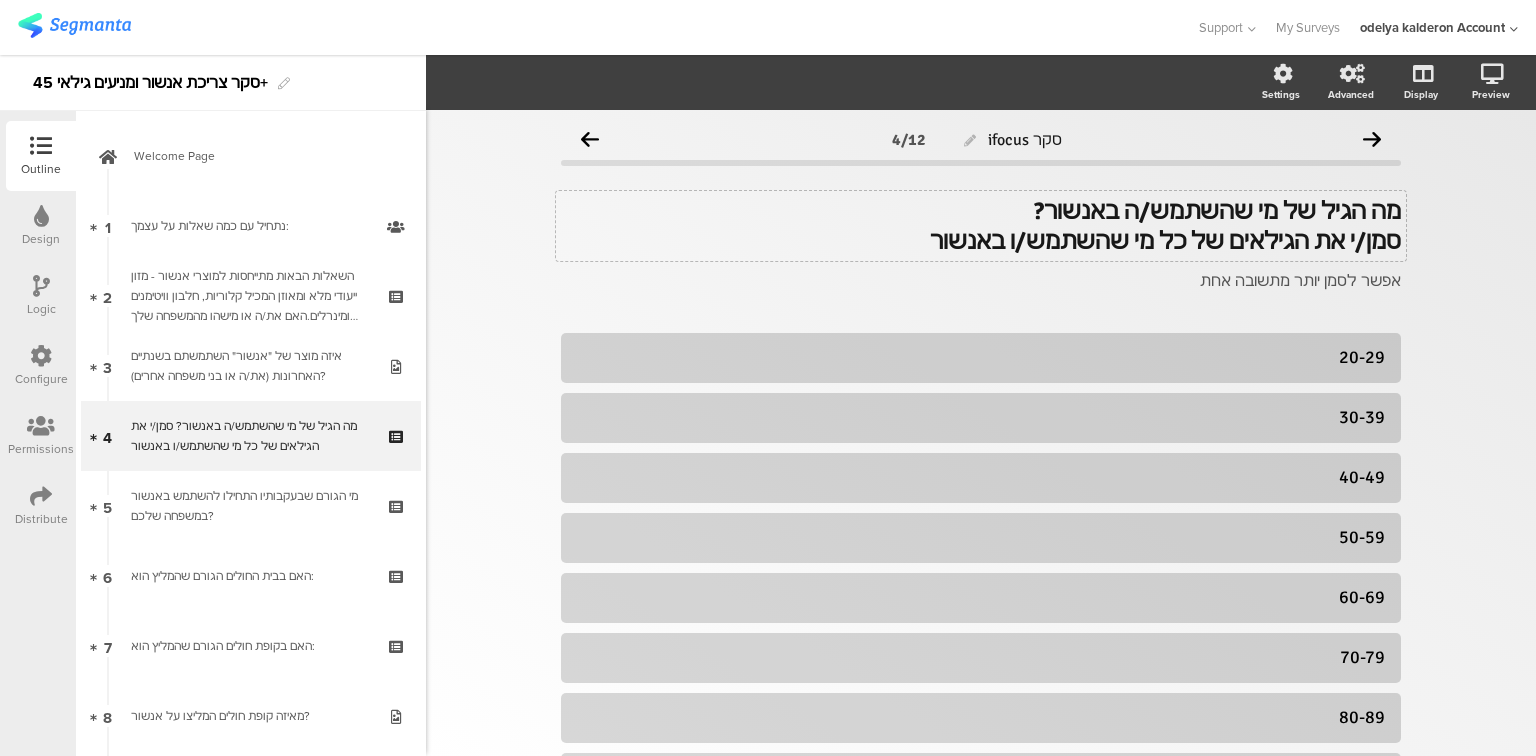 click on "סמן/י את הגילאים של כל מי שהשתמש/ו באנשור" at bounding box center [1217, 211] 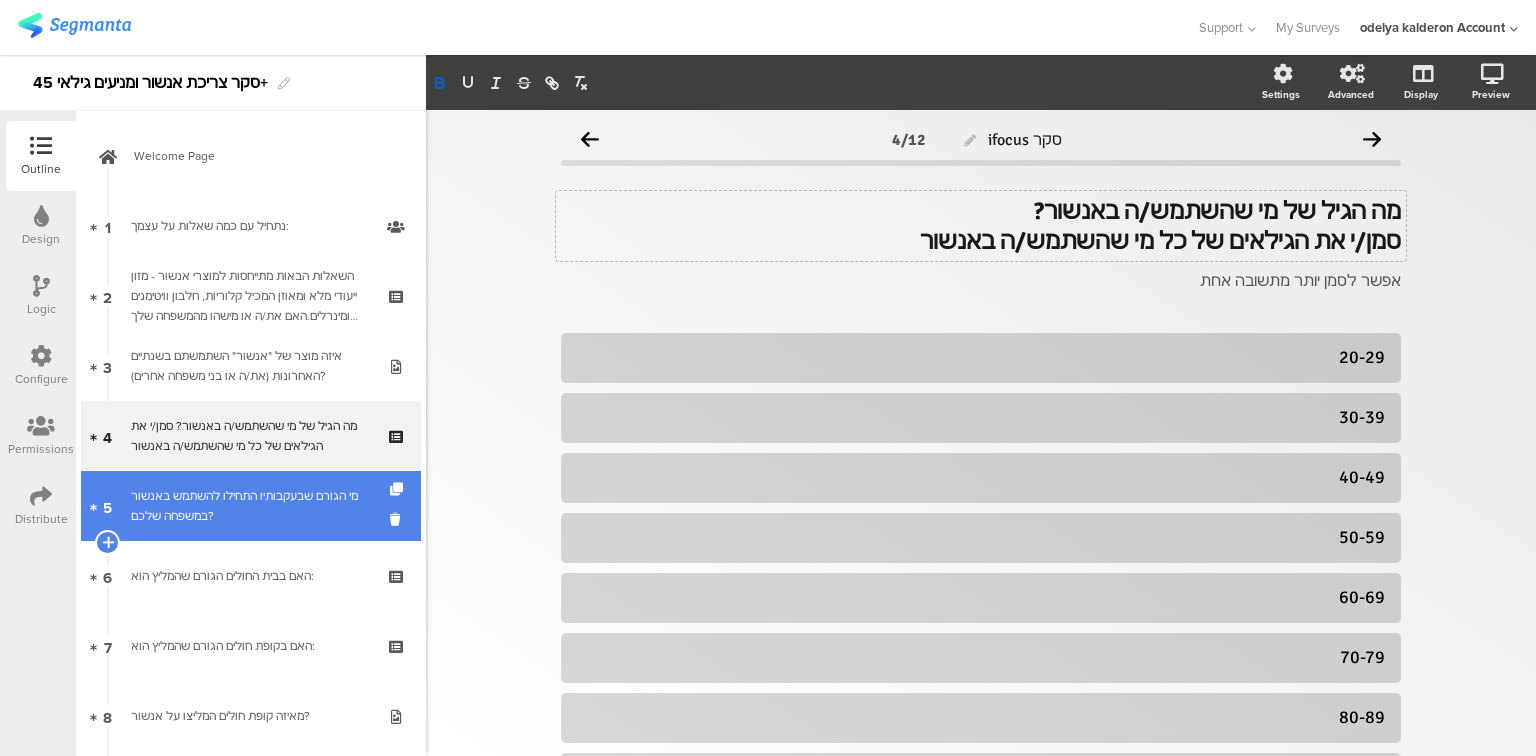 click on "מי הגורם שבעקבותיו התחילו להשתמש באנשור במשפחה שלכם?" at bounding box center (250, 506) 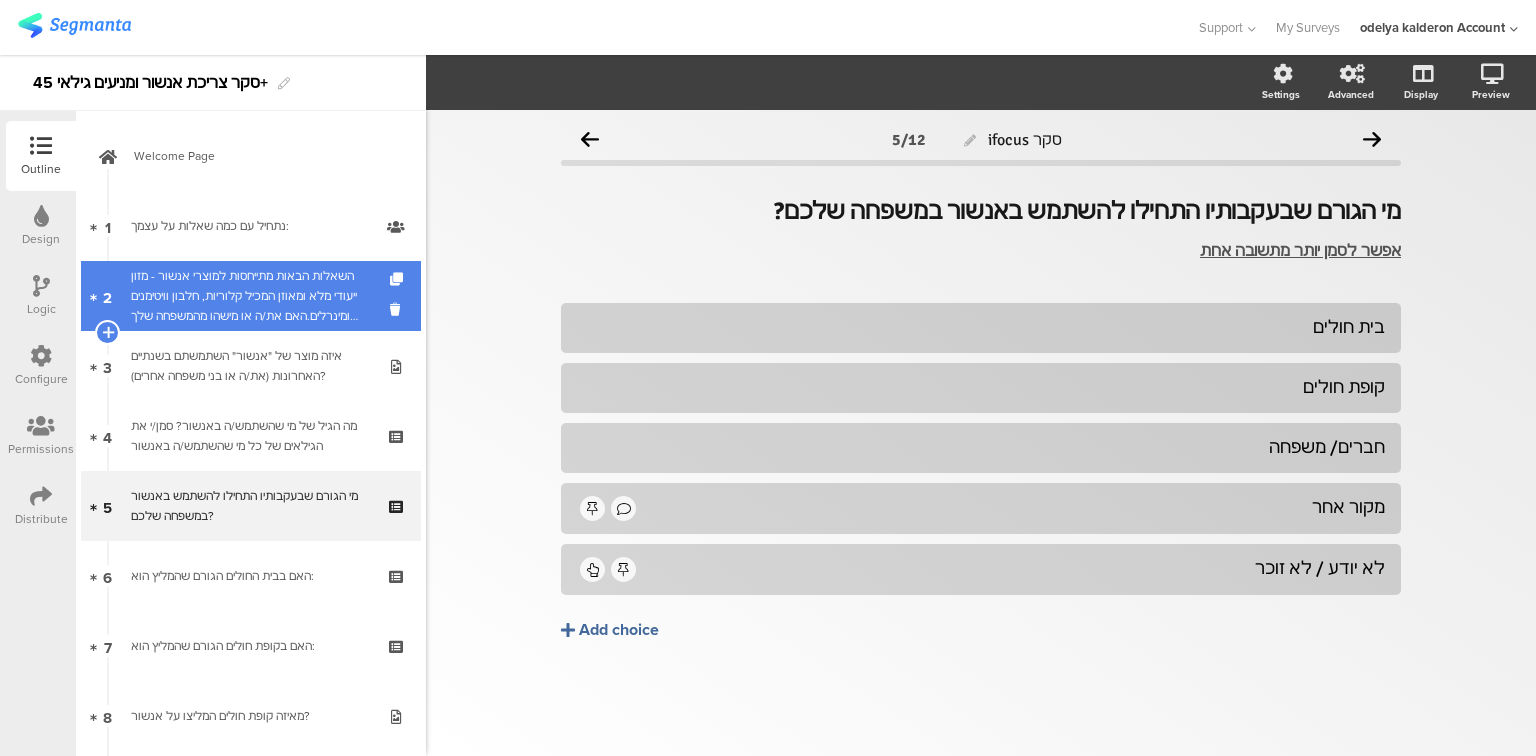 click on "השאלות הבאות מתייחסות למוצרי אנשור - מזון ייעודי מלא ומאוזן המכיל קלוריות, חלבון וויטימנים ומינרלים.האם את/ה או מישהו מהמשפחה שלך השתמש באחד ממוצרי אנשור במהלך השנתיים האחרונות? ואם כן מי?" at bounding box center (250, 296) 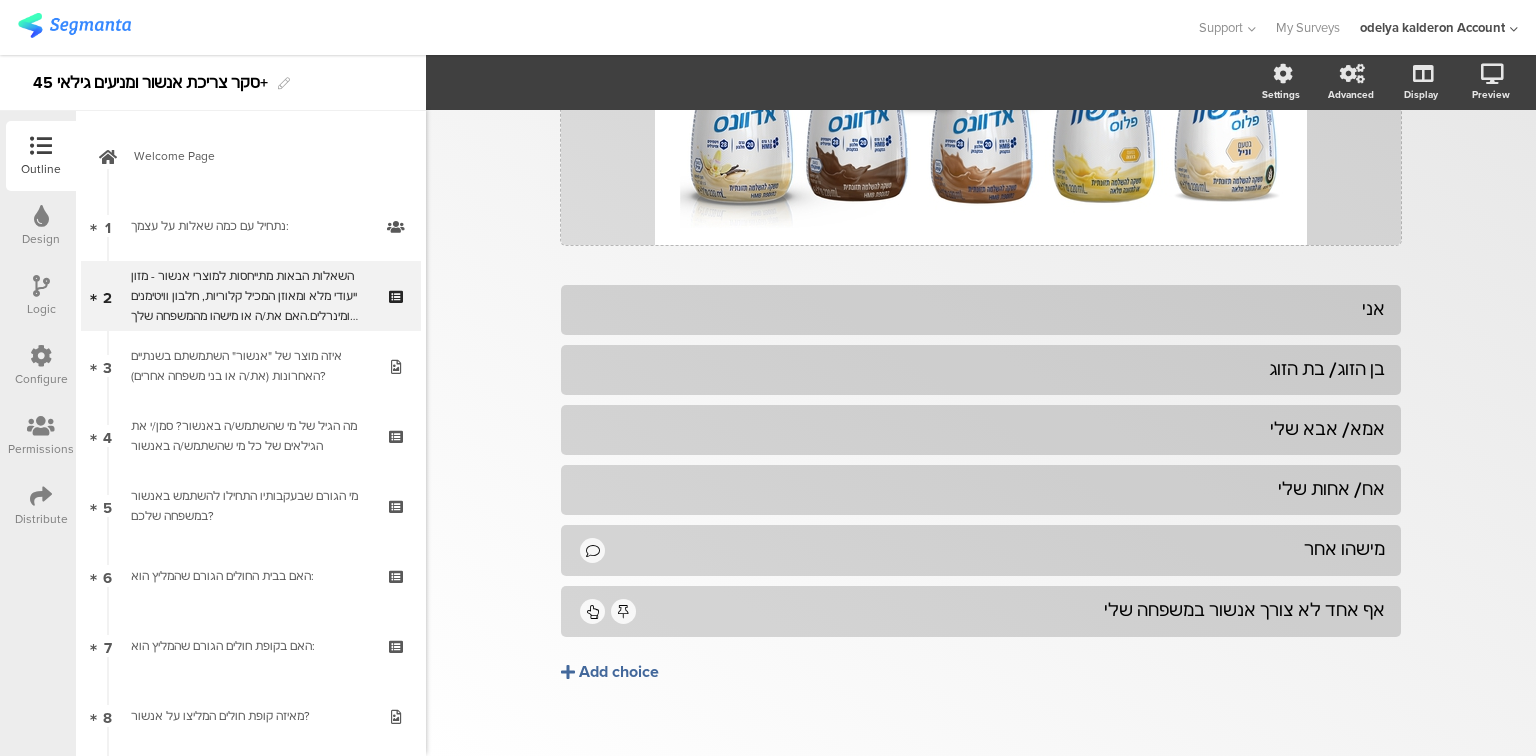 scroll, scrollTop: 468, scrollLeft: 0, axis: vertical 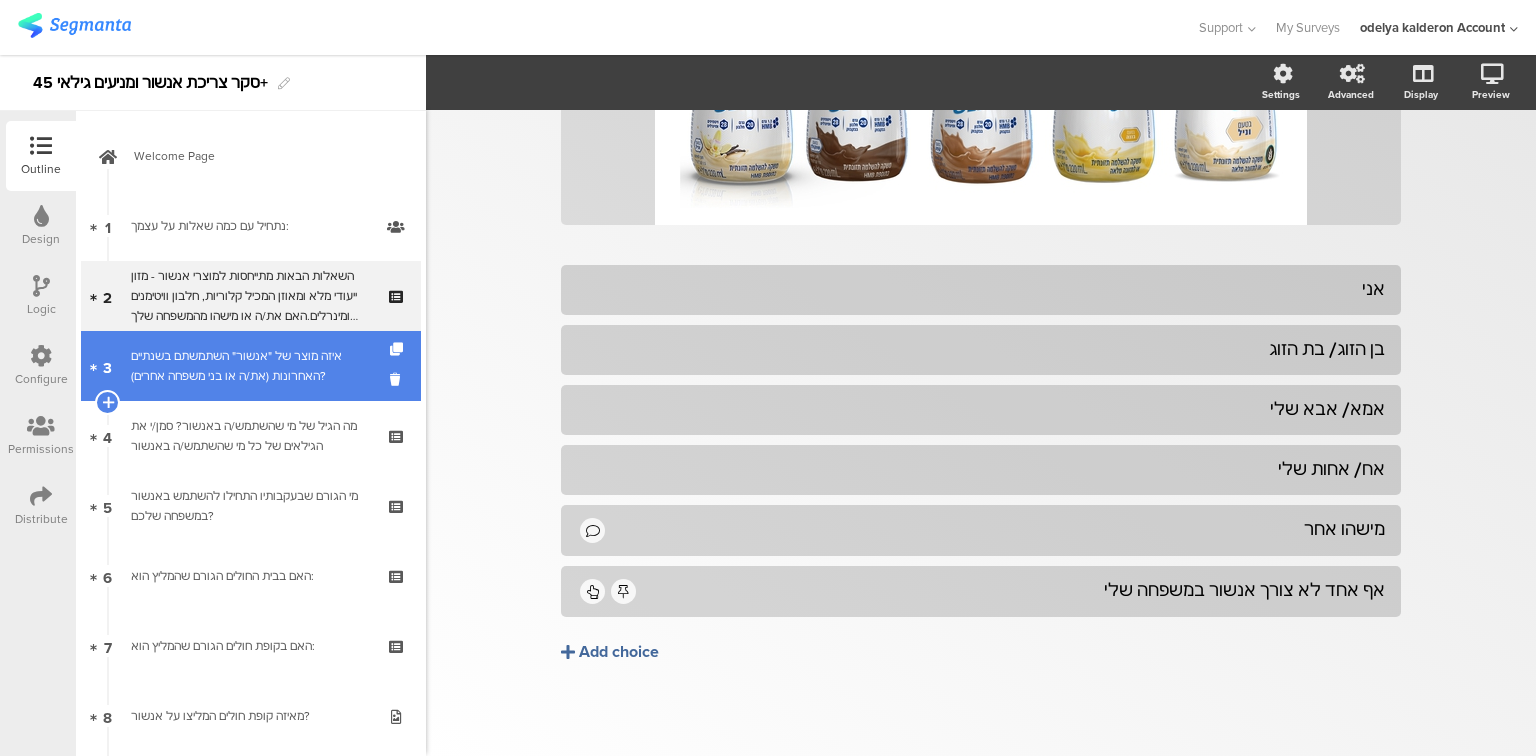 click on "איזה מוצר של "אנשור" השתמשתם בשנתיים האחרונות (את/ה או בני משפחה אחרים)?" at bounding box center [250, 366] 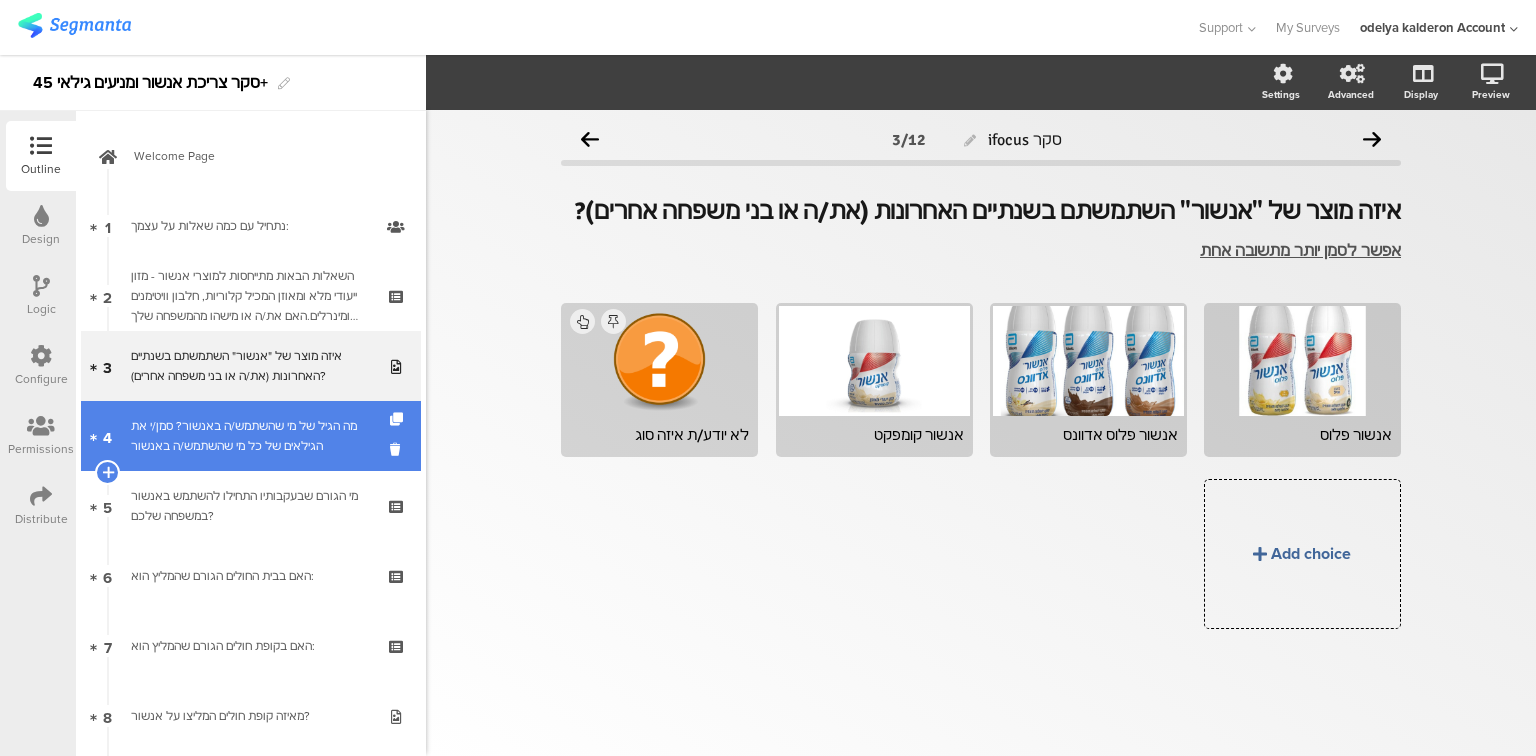 click on "מה הגיל של מי שהשתמש/ה באנשור? סמן/י את הגילאים של כל מי שהשתמש/ה באנשור" at bounding box center (250, 436) 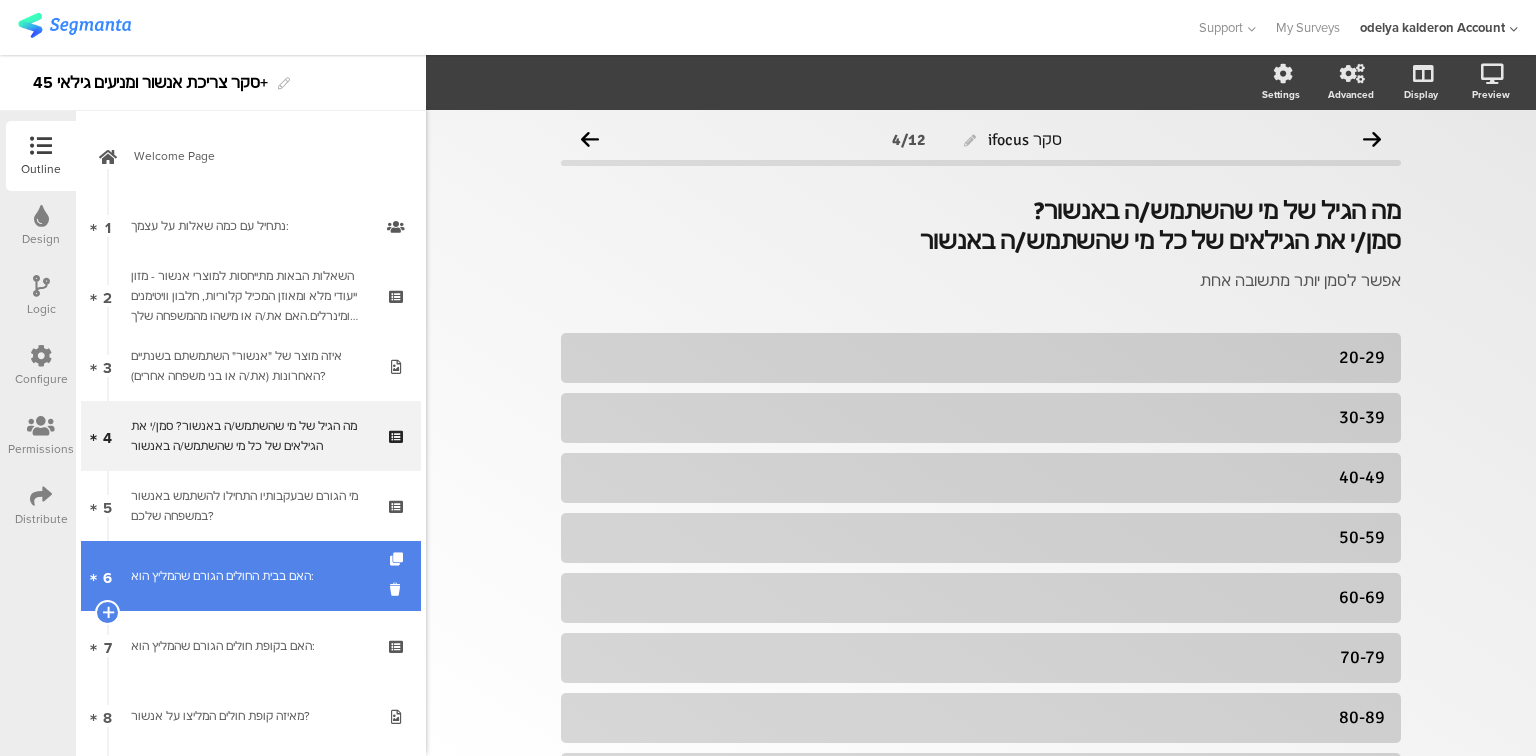 click on "האם בבית החולים הגורם שהמליץ הוא:" at bounding box center (250, 576) 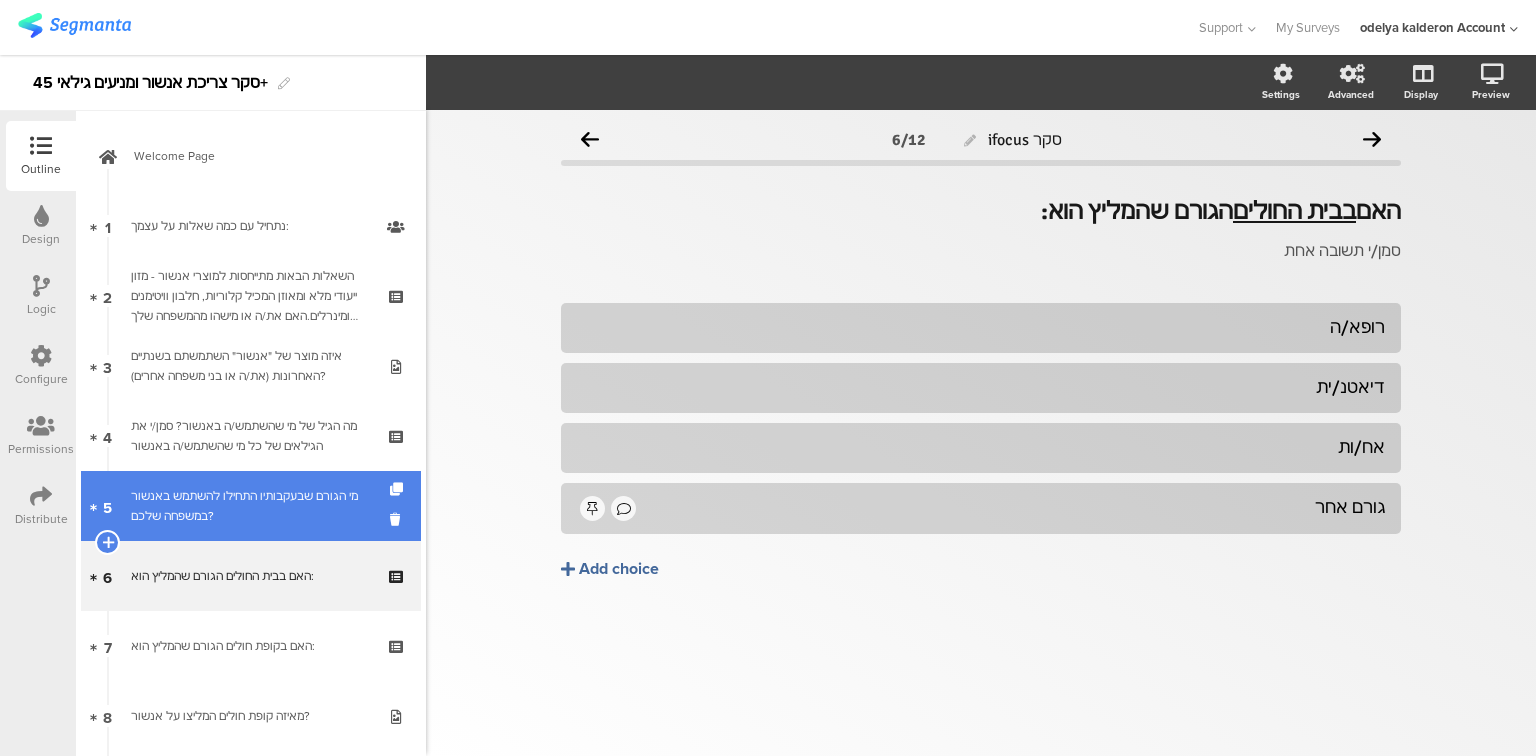 click on "מי הגורם שבעקבותיו התחילו להשתמש באנשור במשפחה שלכם?" at bounding box center (250, 506) 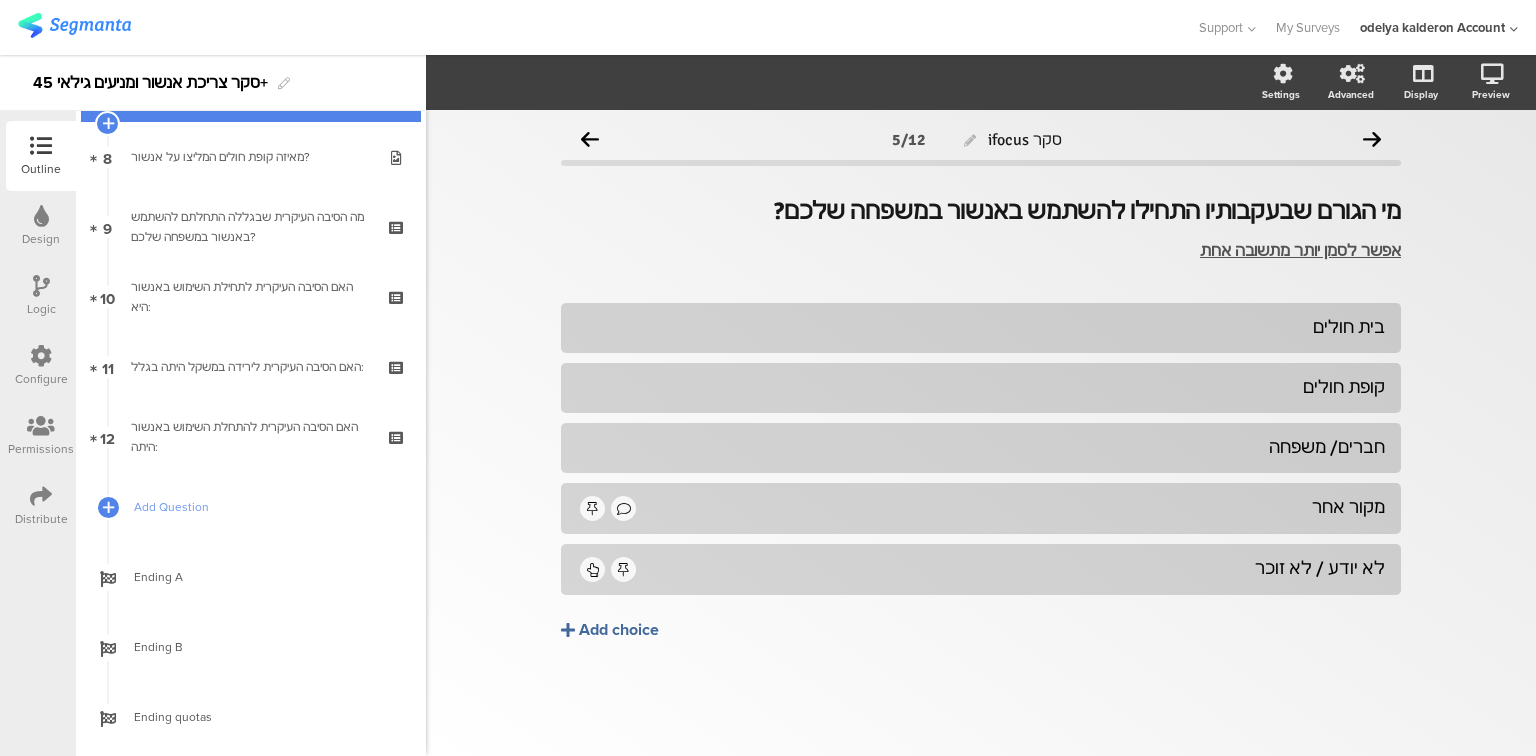 scroll, scrollTop: 560, scrollLeft: 0, axis: vertical 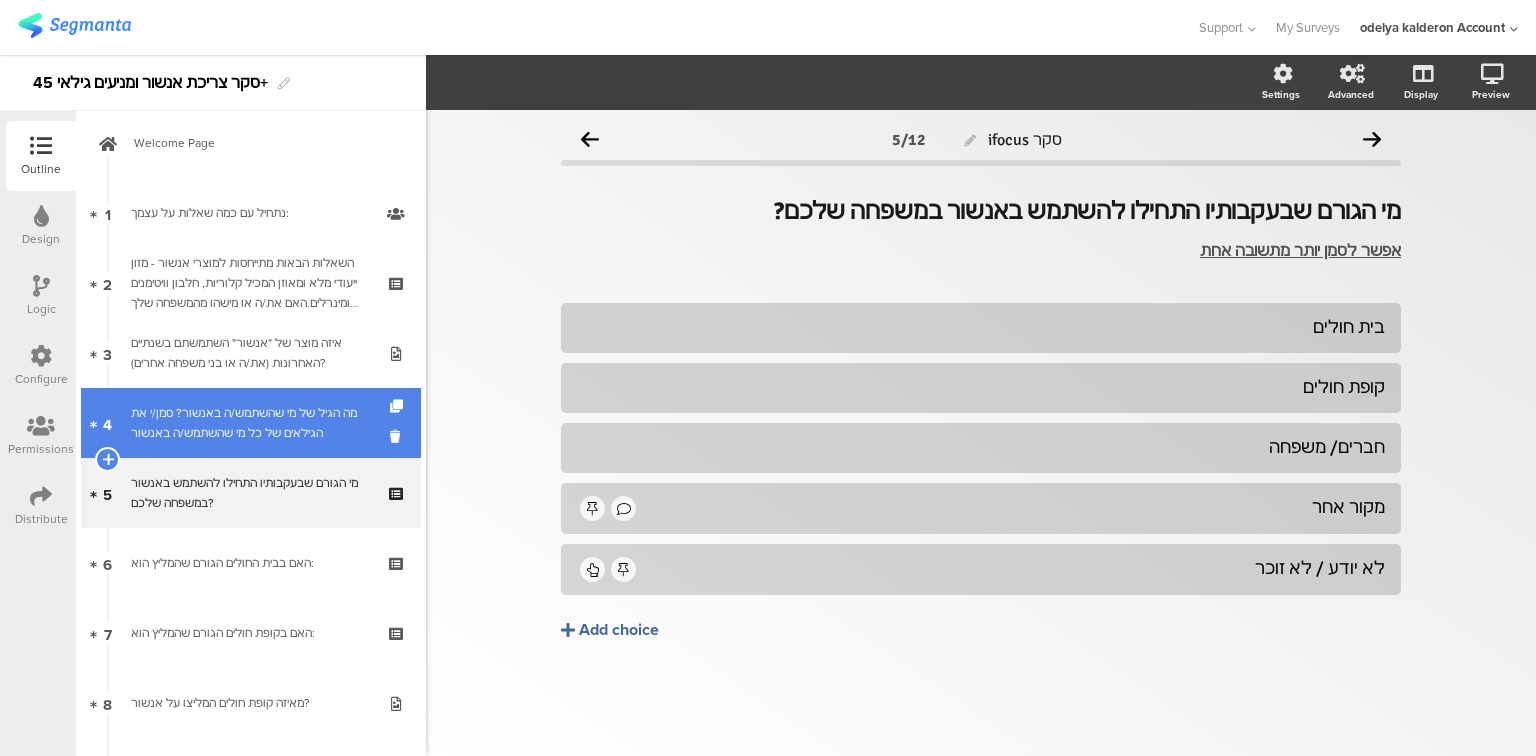 click on "מה הגיל של מי שהשתמש/ה באנשור? סמן/י את הגילאים של כל מי שהשתמש/ה באנשור" at bounding box center (250, 423) 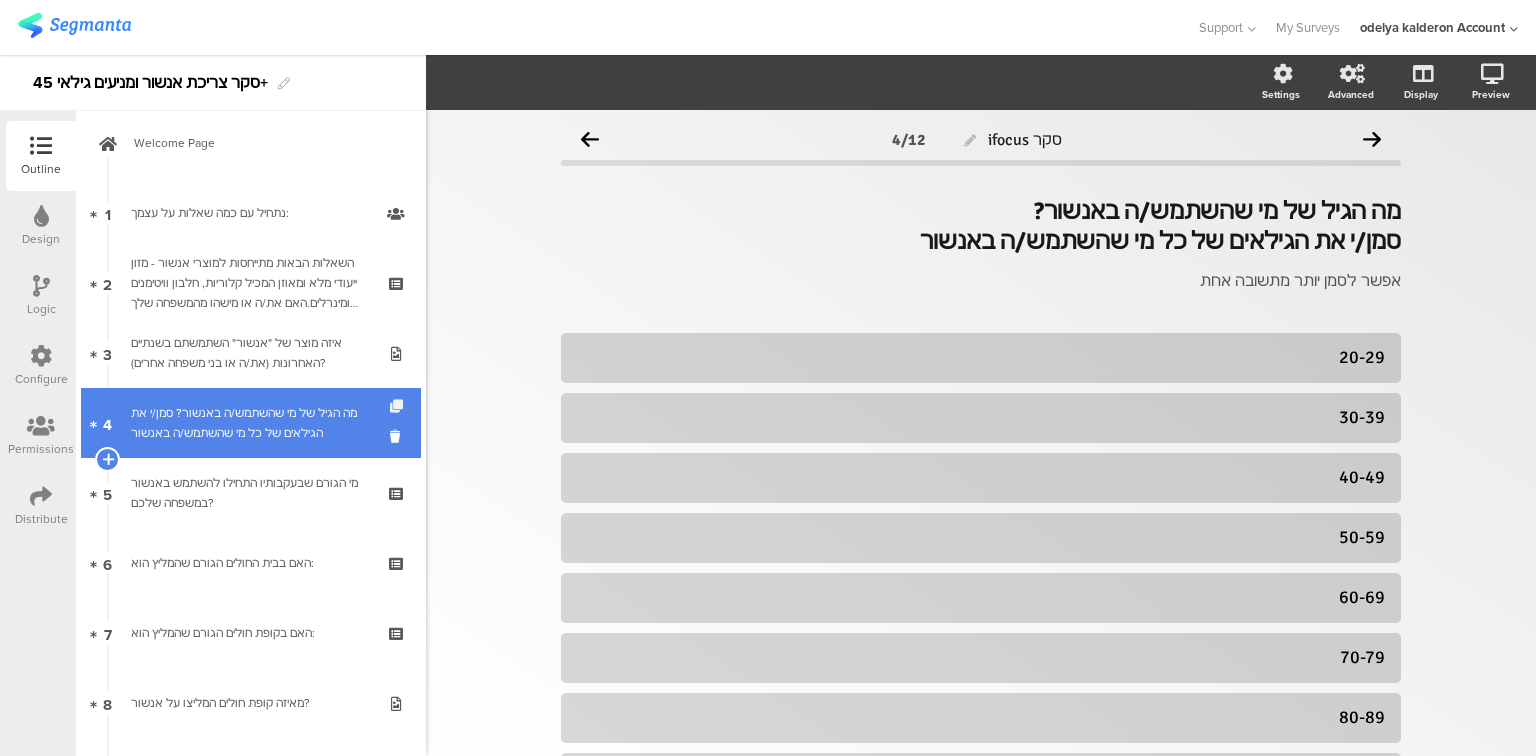 click at bounding box center (398, 406) 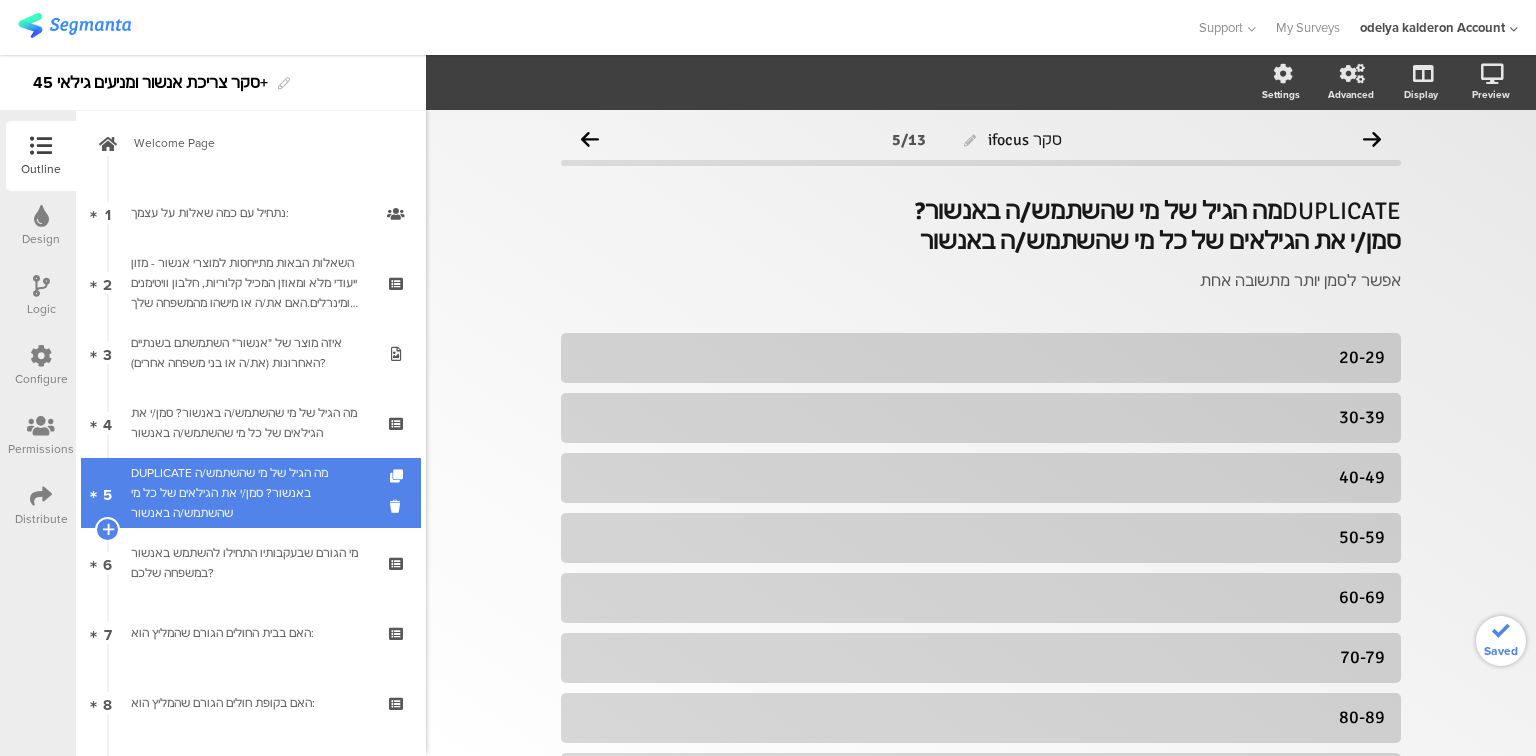 click on "DUPLICATE מה הגיל של מי שהשתמש/ה באנשור? סמן/י את הגילאים של כל מי שהשתמש/ה באנשור" at bounding box center (250, 493) 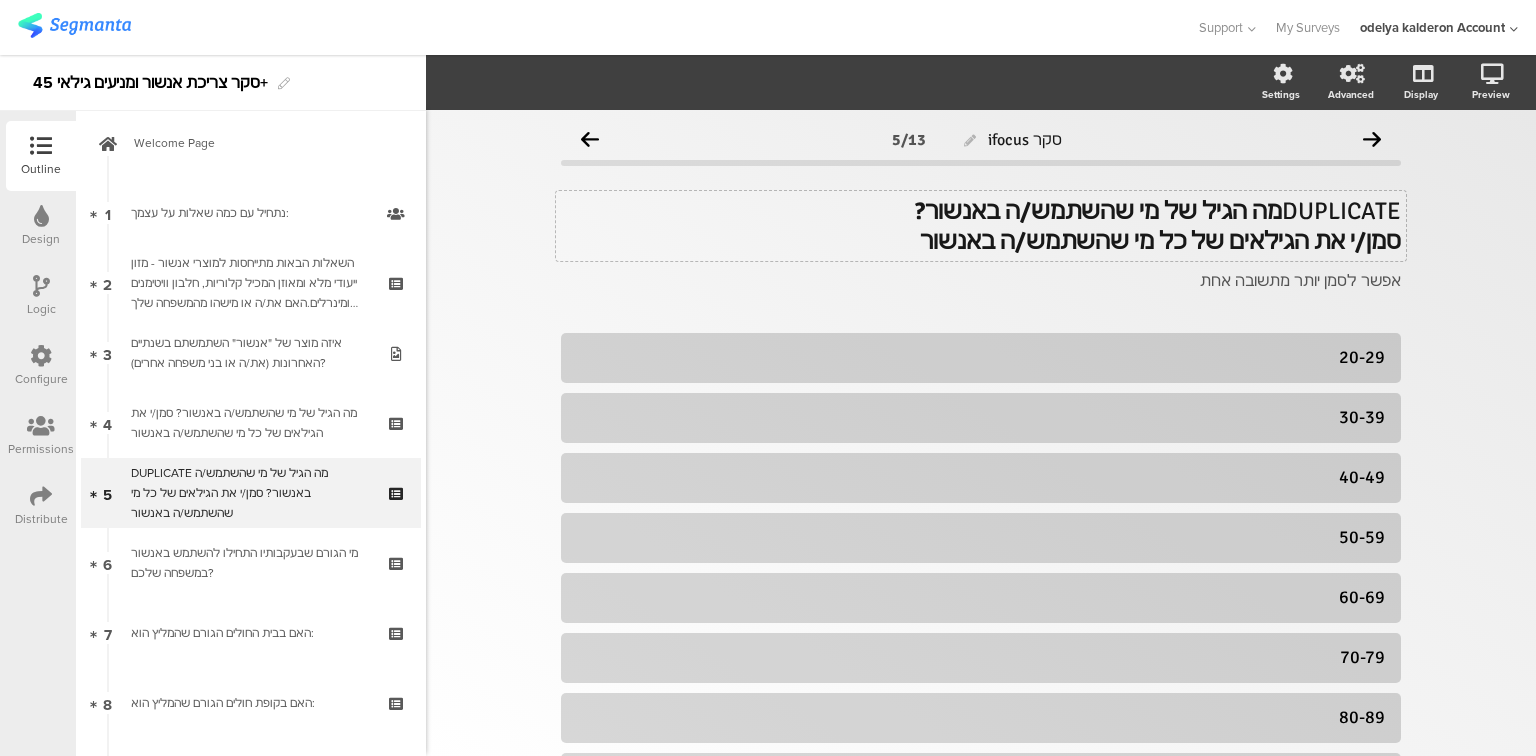 click on "DUPLICATE  מה הגיל של מי שהשתמש/ה באנשור?  סמן/י את הגילאים של כל מי שהשתמש/ה באנשור
DUPLICATE  מה הגיל של מי שהשתמש/ה באנשור?  סמן/י את הגילאים של כל מי שהשתמש/ה באנשור" at bounding box center (981, 226) 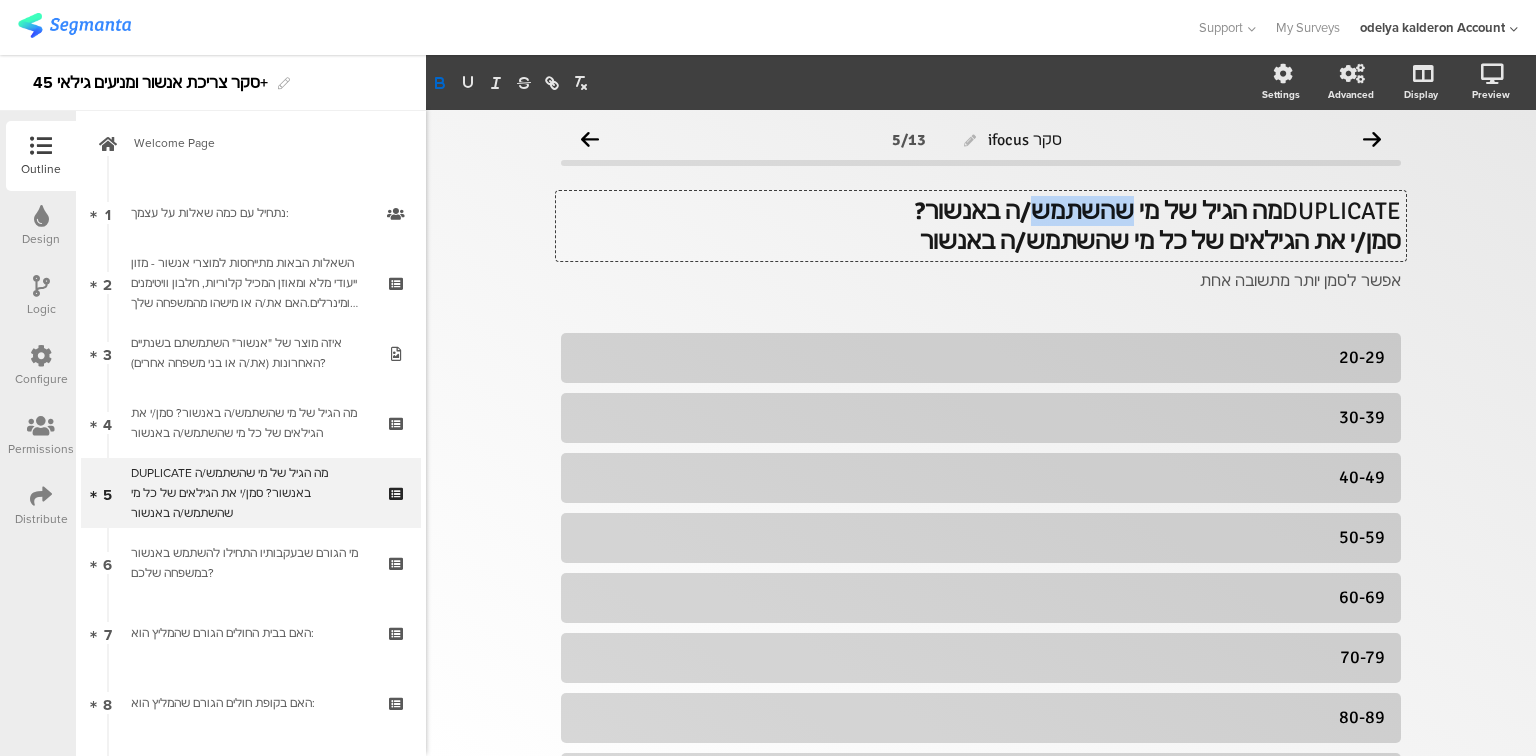 click on "מה הגיל של מי שהשתמש/ה באנשור?" at bounding box center (1098, 211) 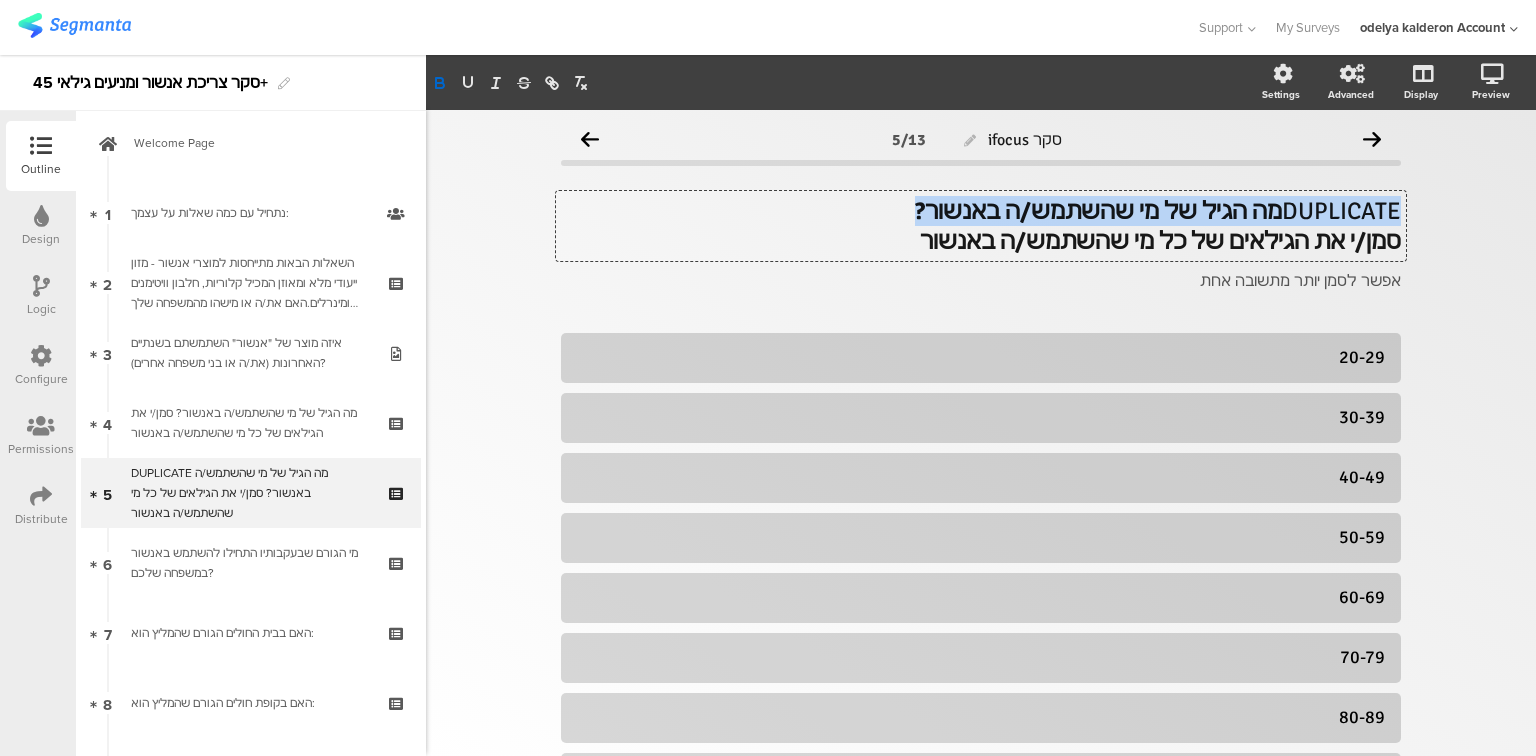 click on "מה הגיל של מי שהשתמש/ה באנשור?" at bounding box center (1098, 211) 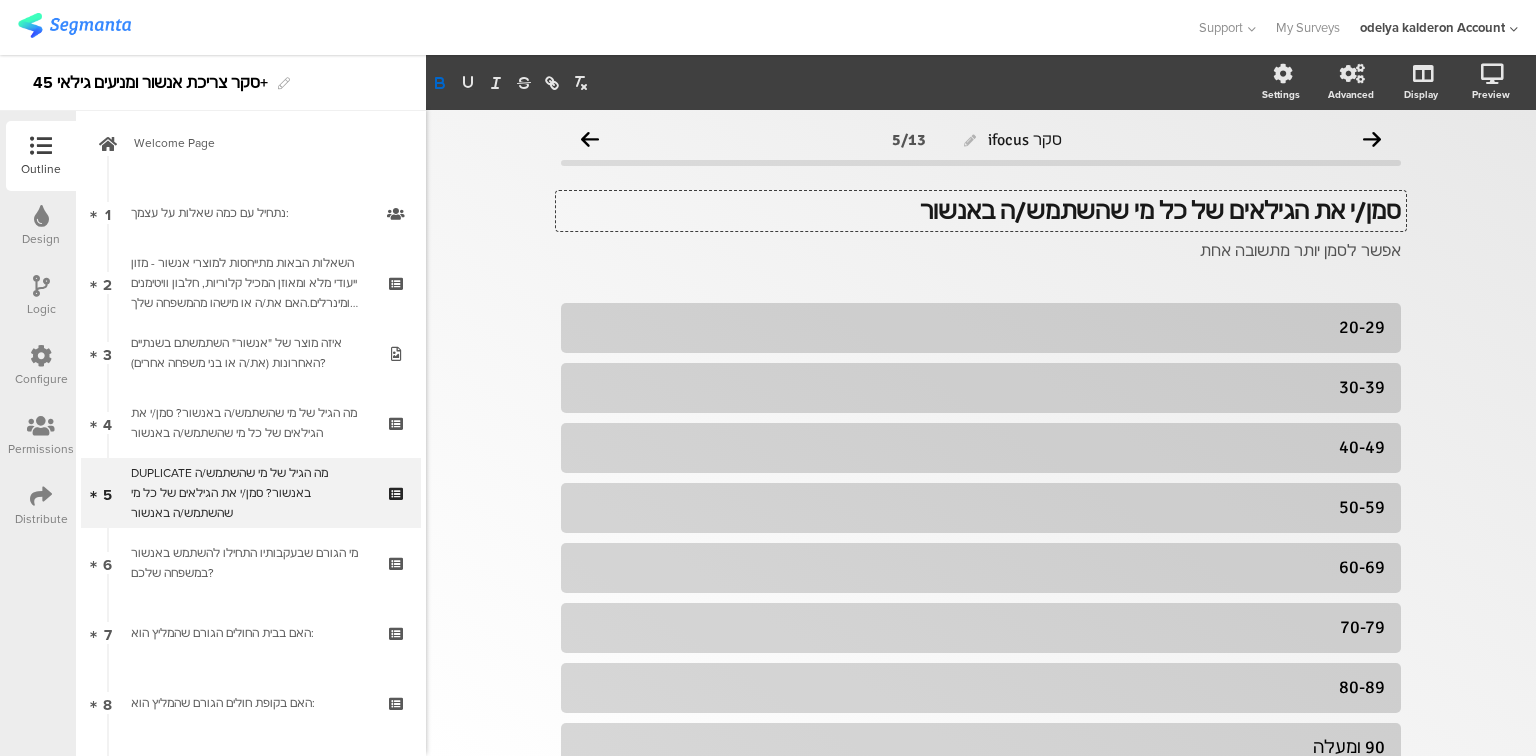 click on "סמן/י את הגילאים של כל מי שהשתמש/ה באנשור" at bounding box center (1160, 211) 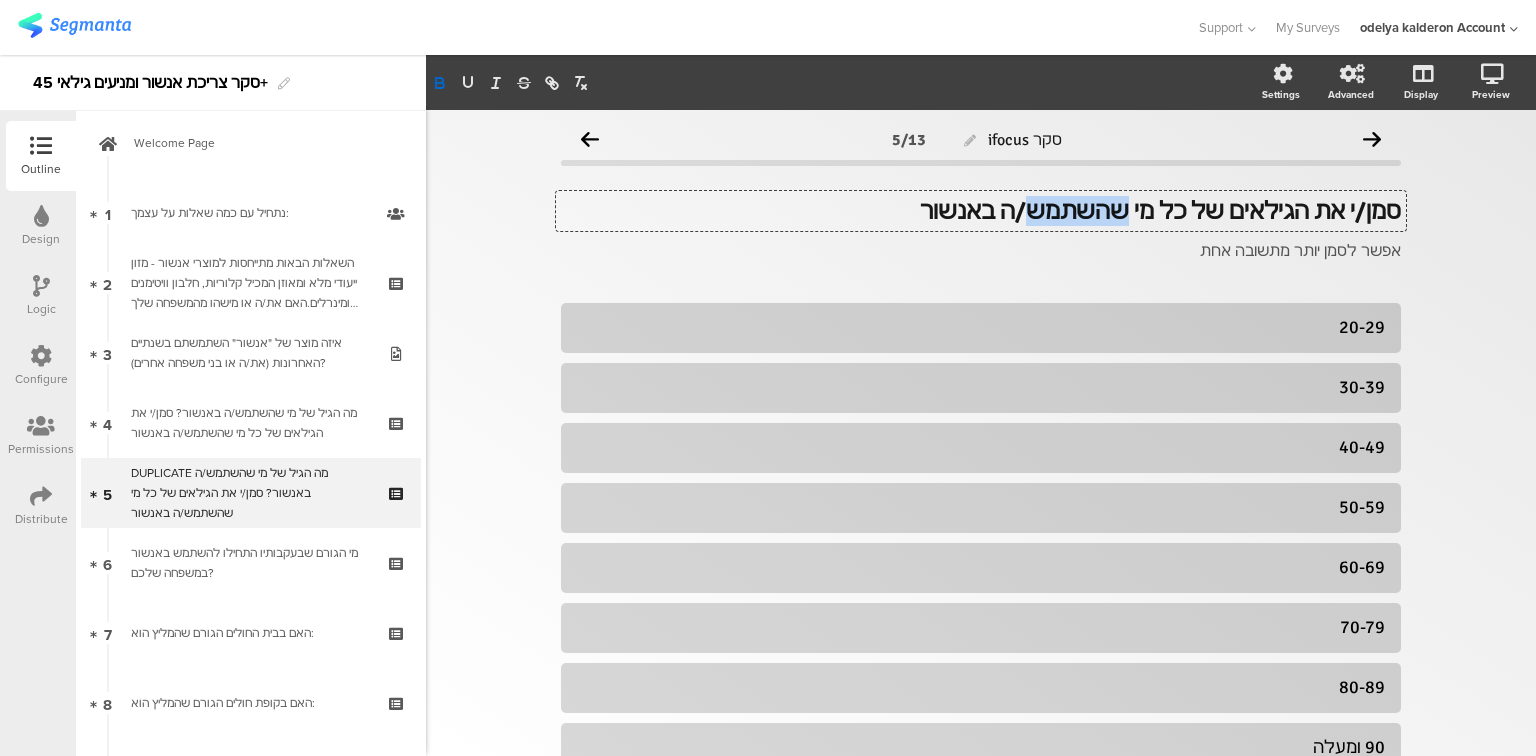 click on "סמן/י את הגילאים של כל מי שהשתמש/ה באנשור" at bounding box center (1160, 211) 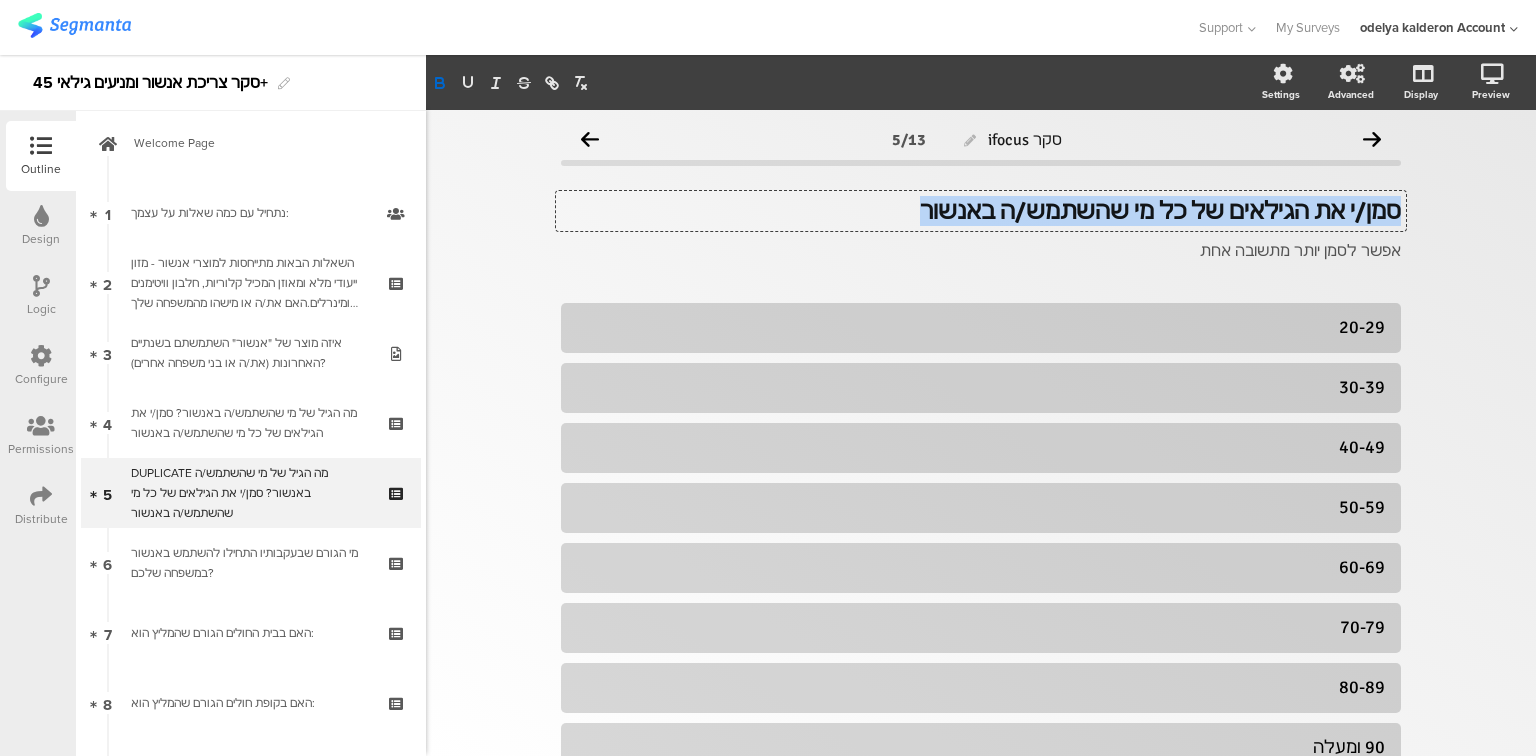 click on "סמן/י את הגילאים של כל מי שהשתמש/ה באנשור" at bounding box center [1160, 211] 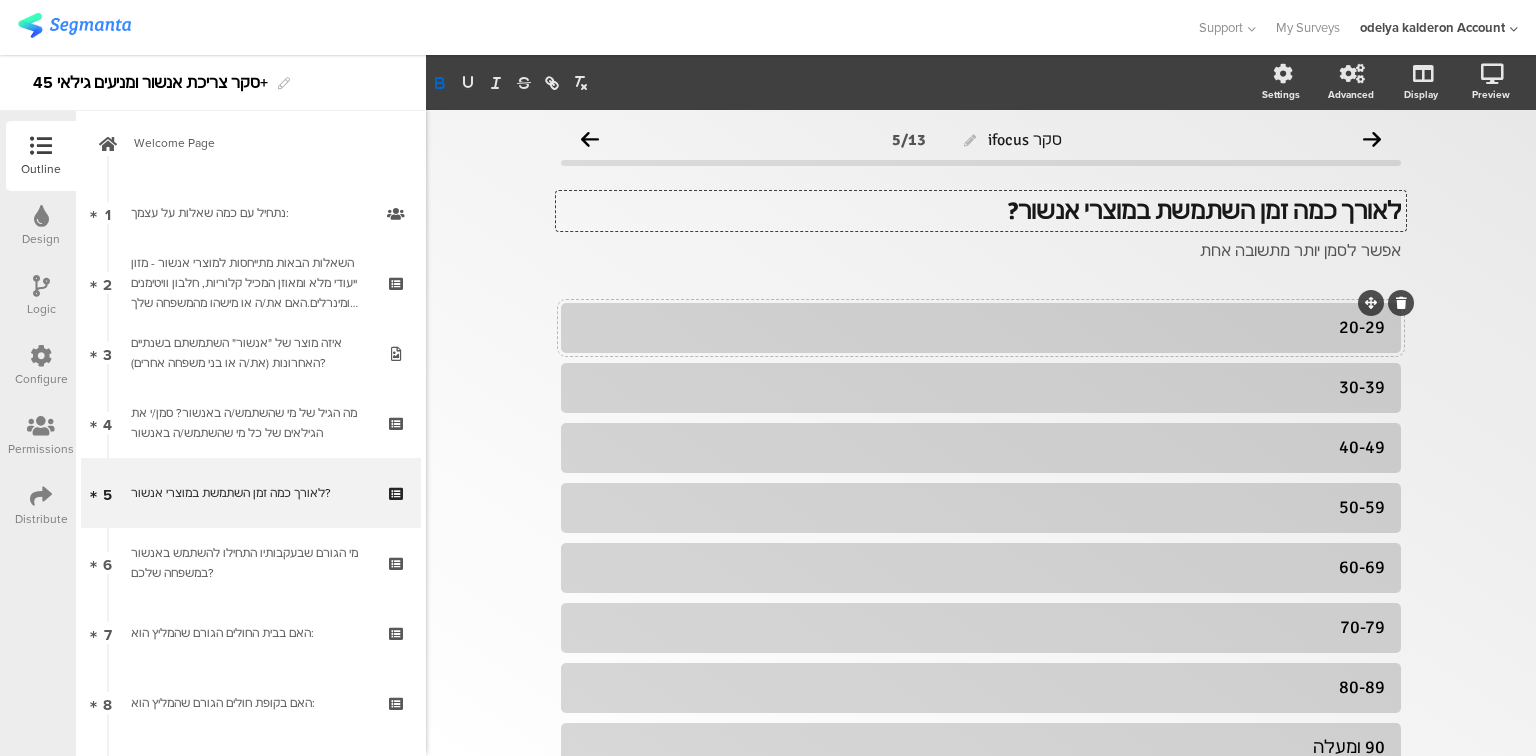 click on "20-29" at bounding box center (981, 327) 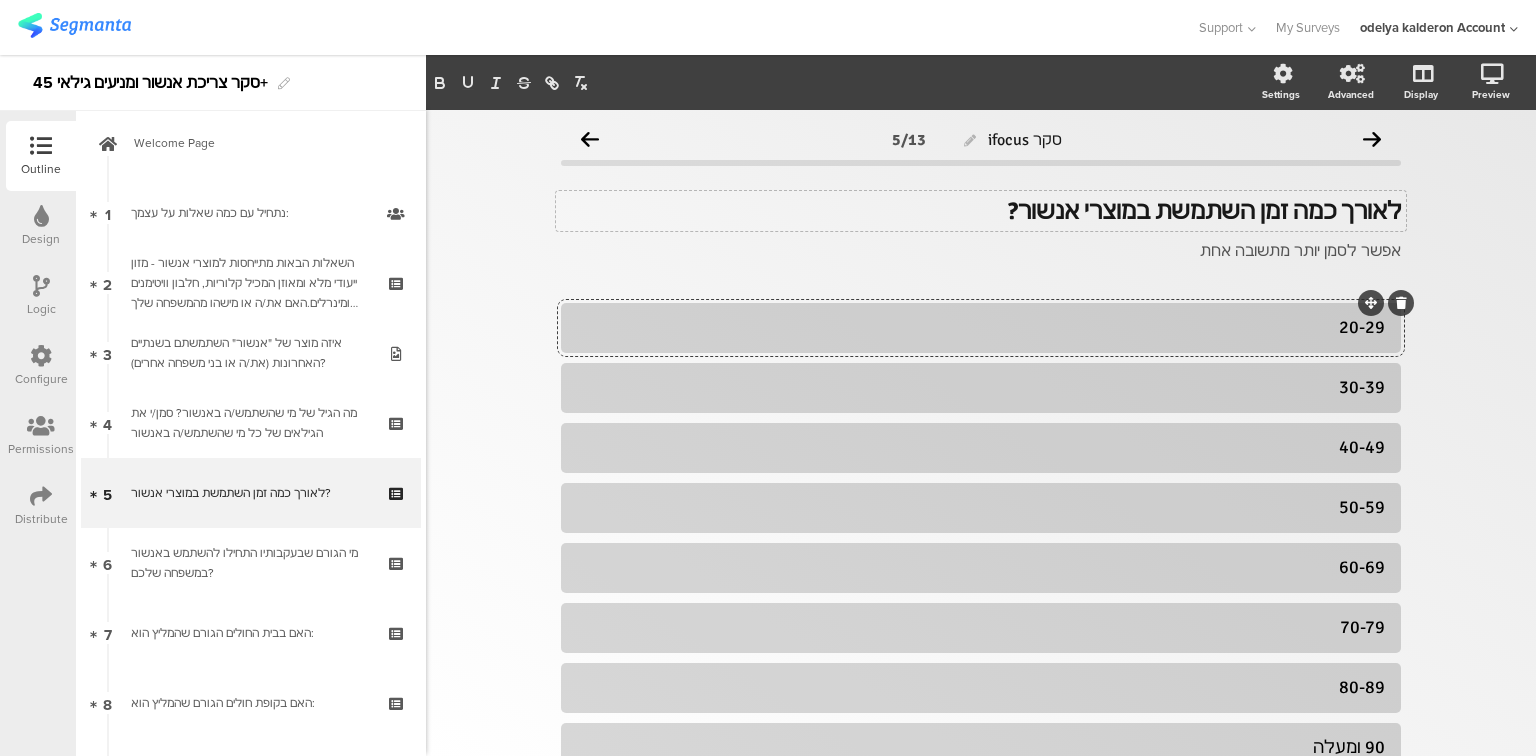 click on "20-29" at bounding box center (981, 327) 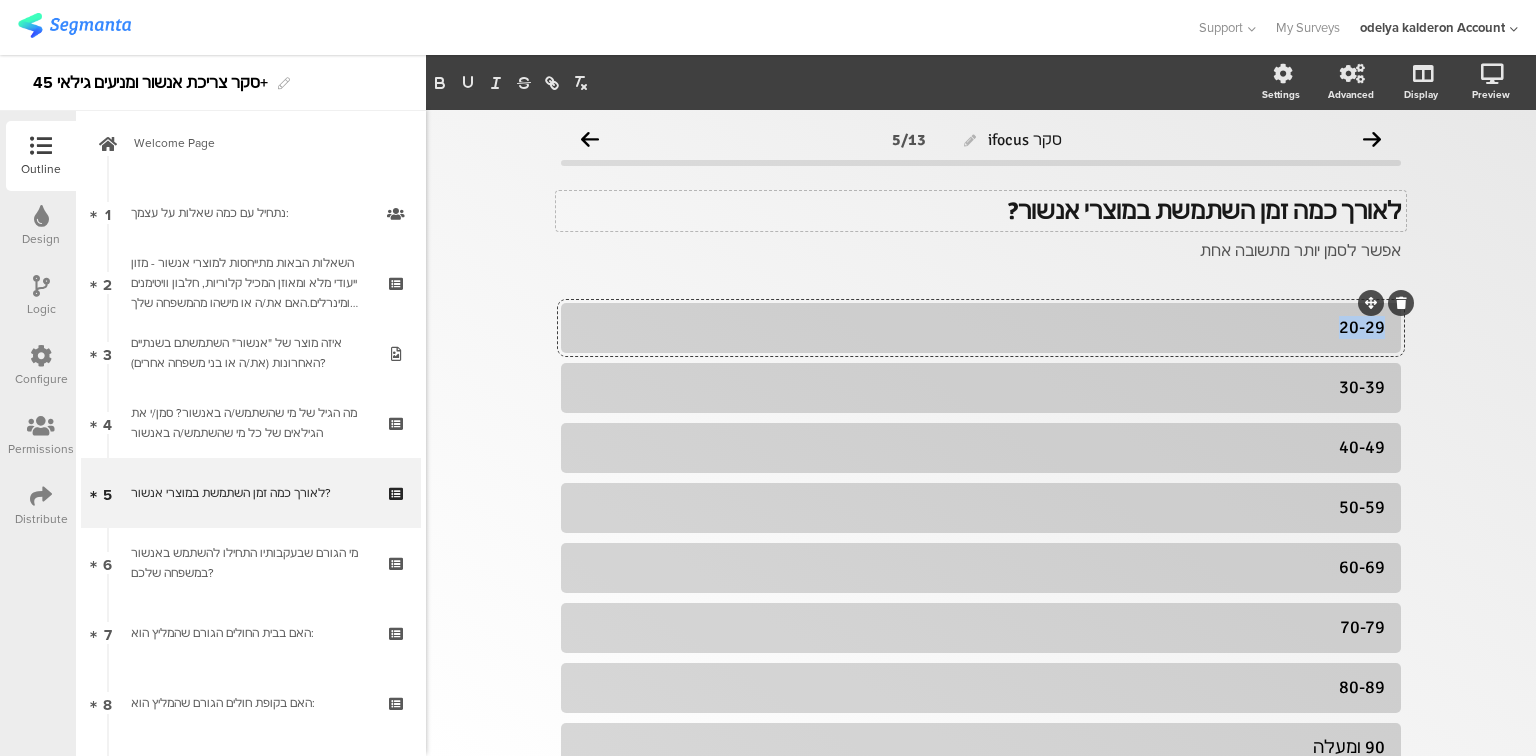 click on "20-29" at bounding box center [981, 327] 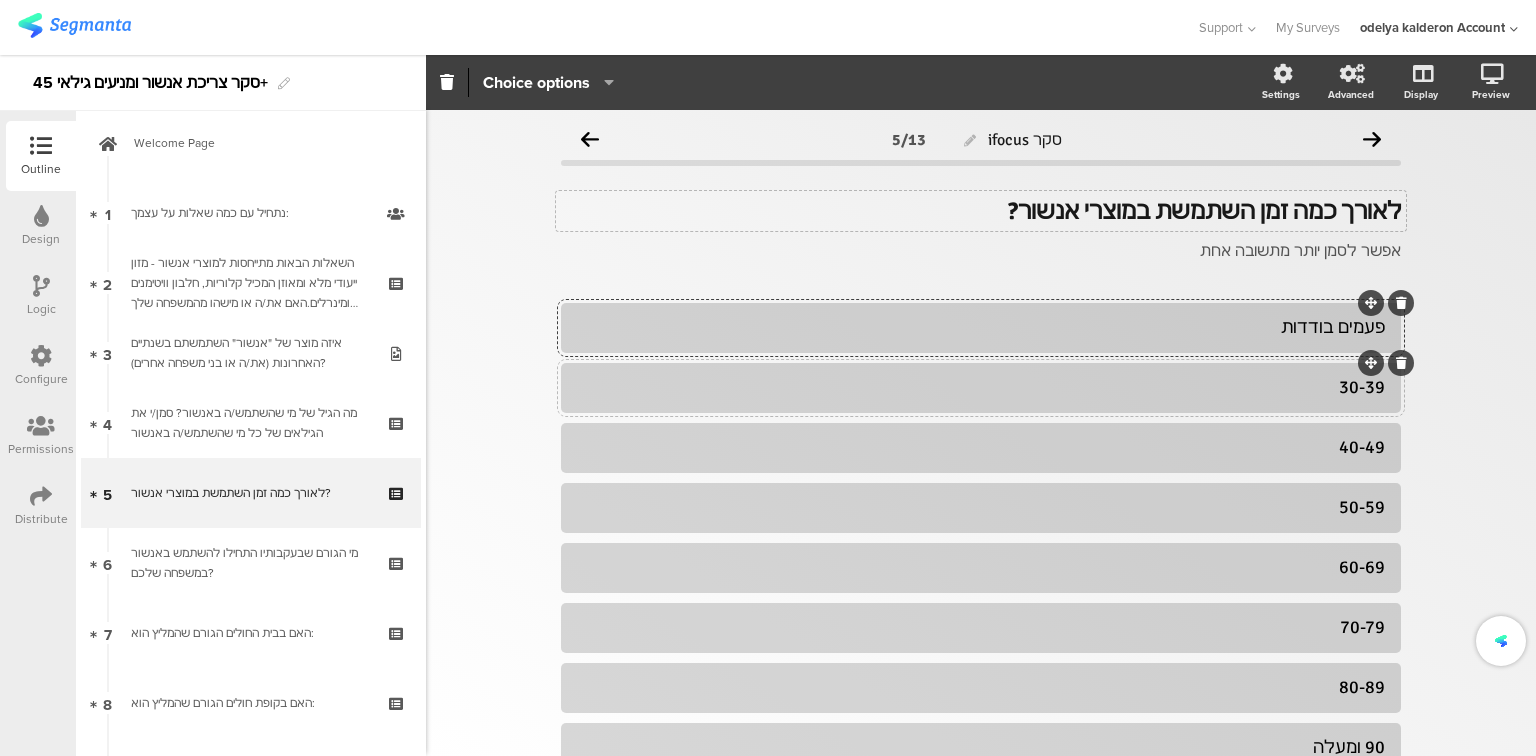 click on "30-39" at bounding box center (981, 387) 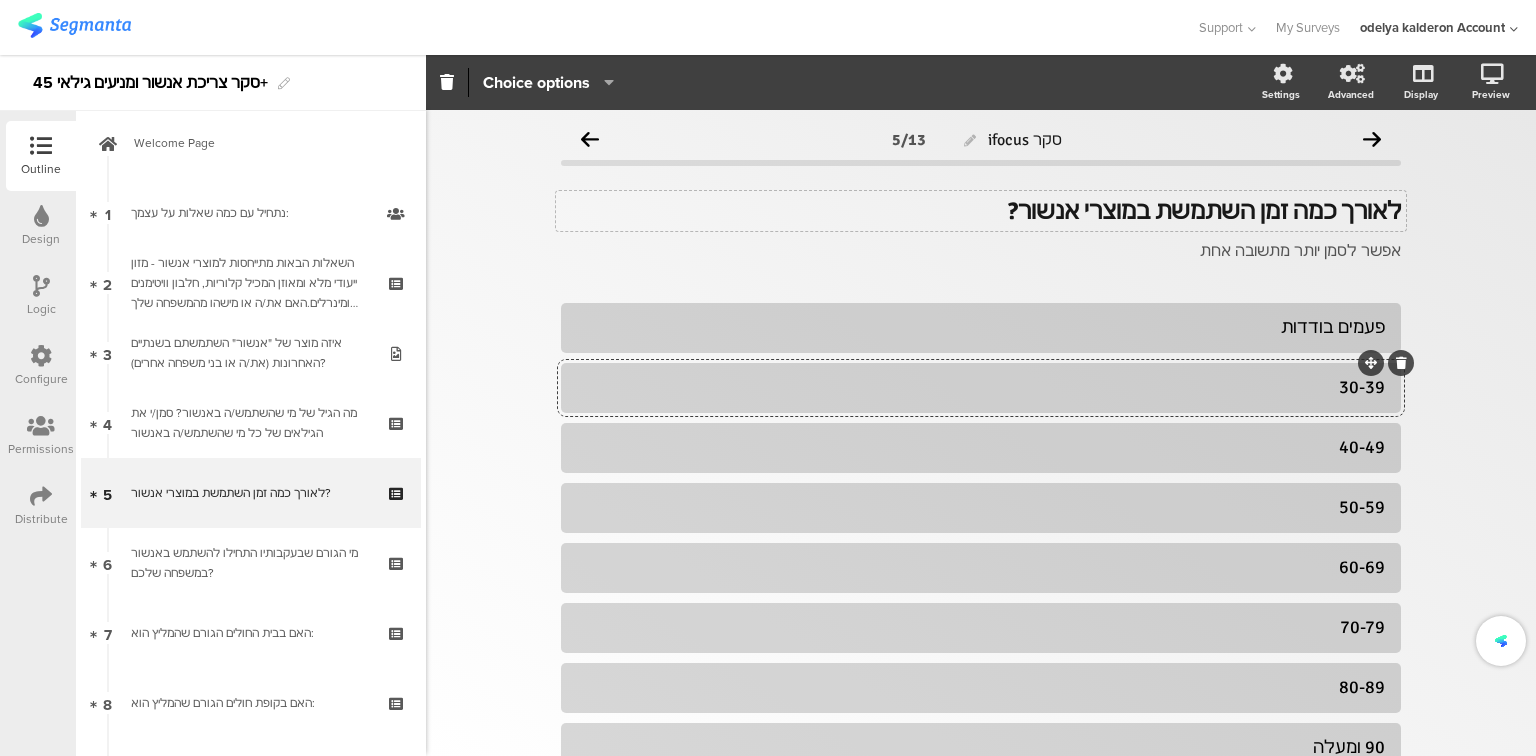 click on "30-39" at bounding box center [981, 387] 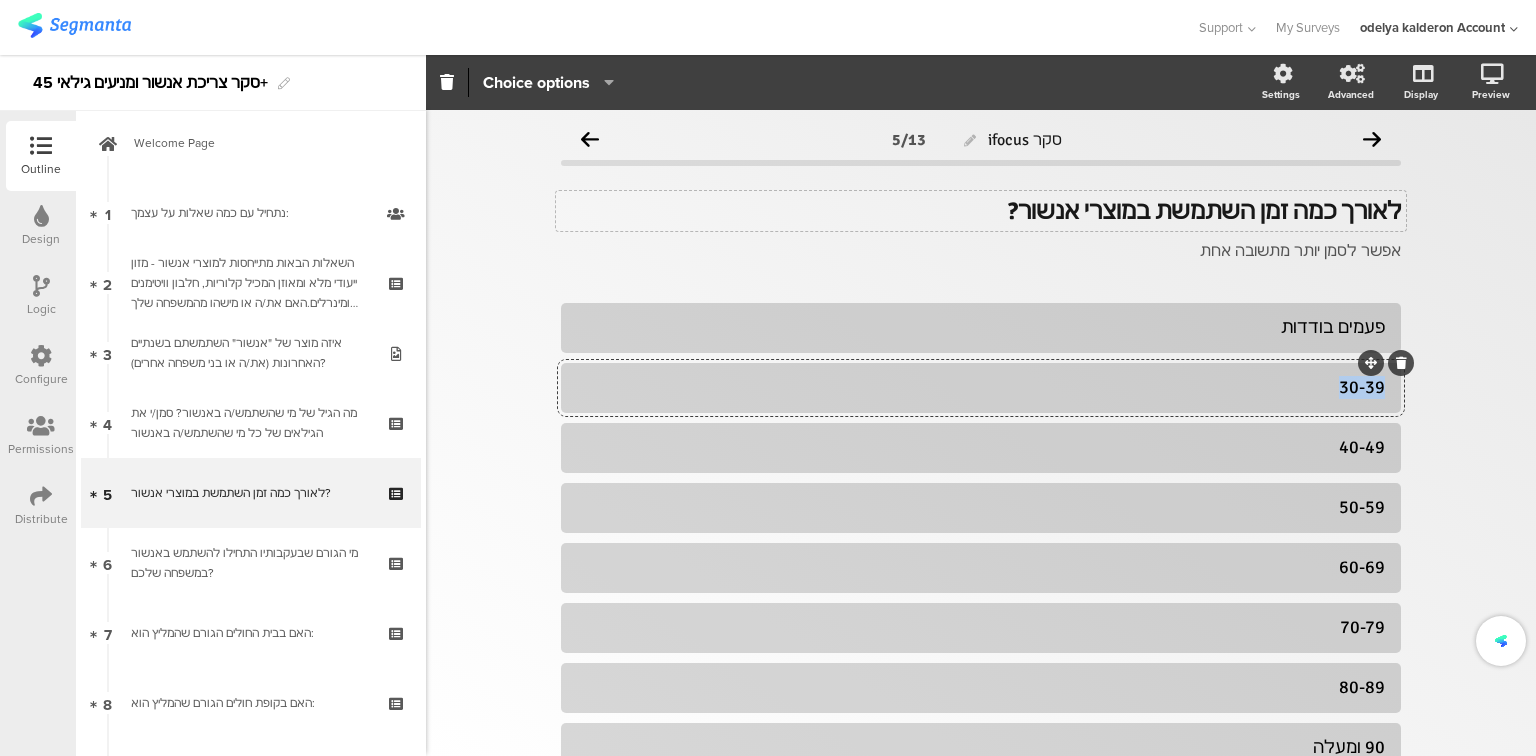 click on "30-39" at bounding box center [981, 387] 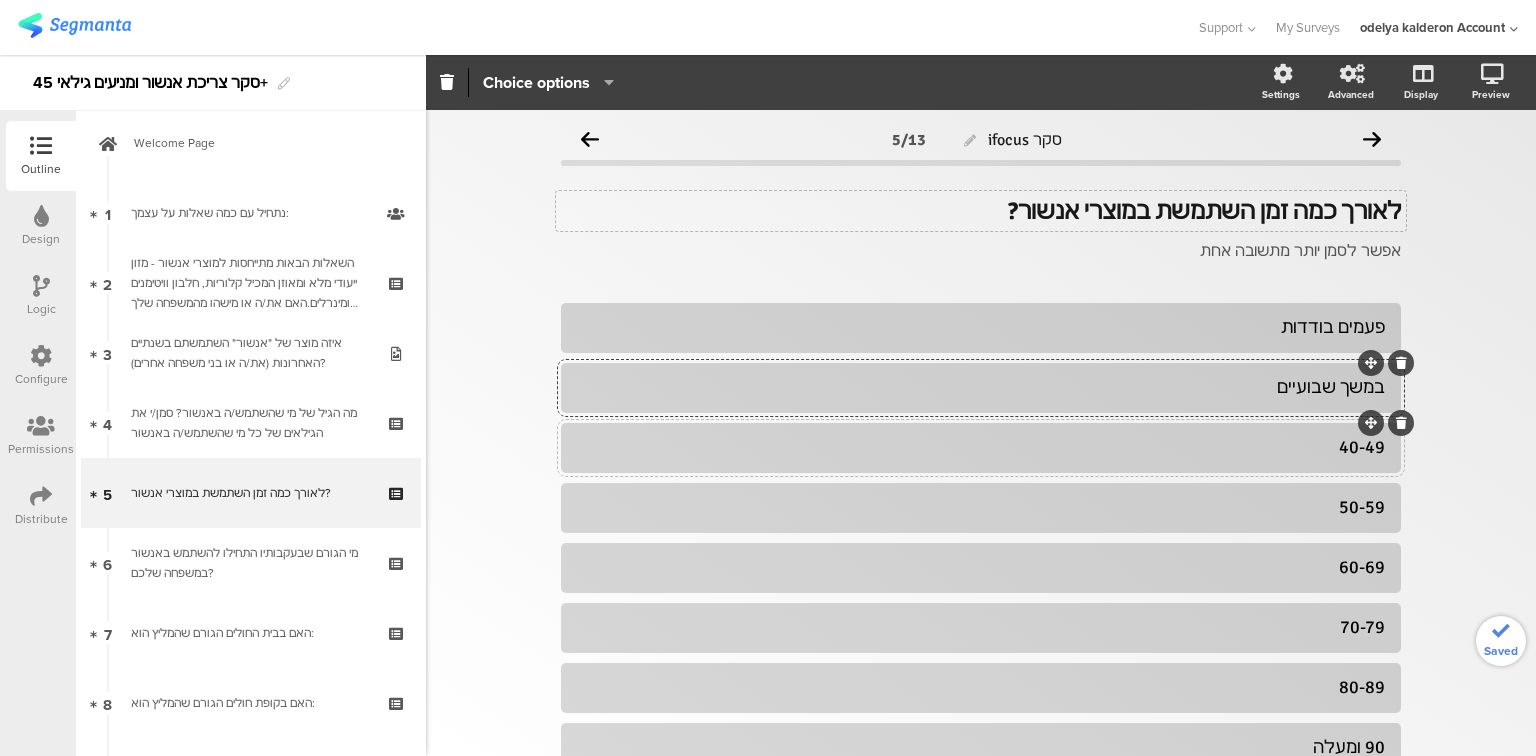 click on "40-49" at bounding box center [981, 447] 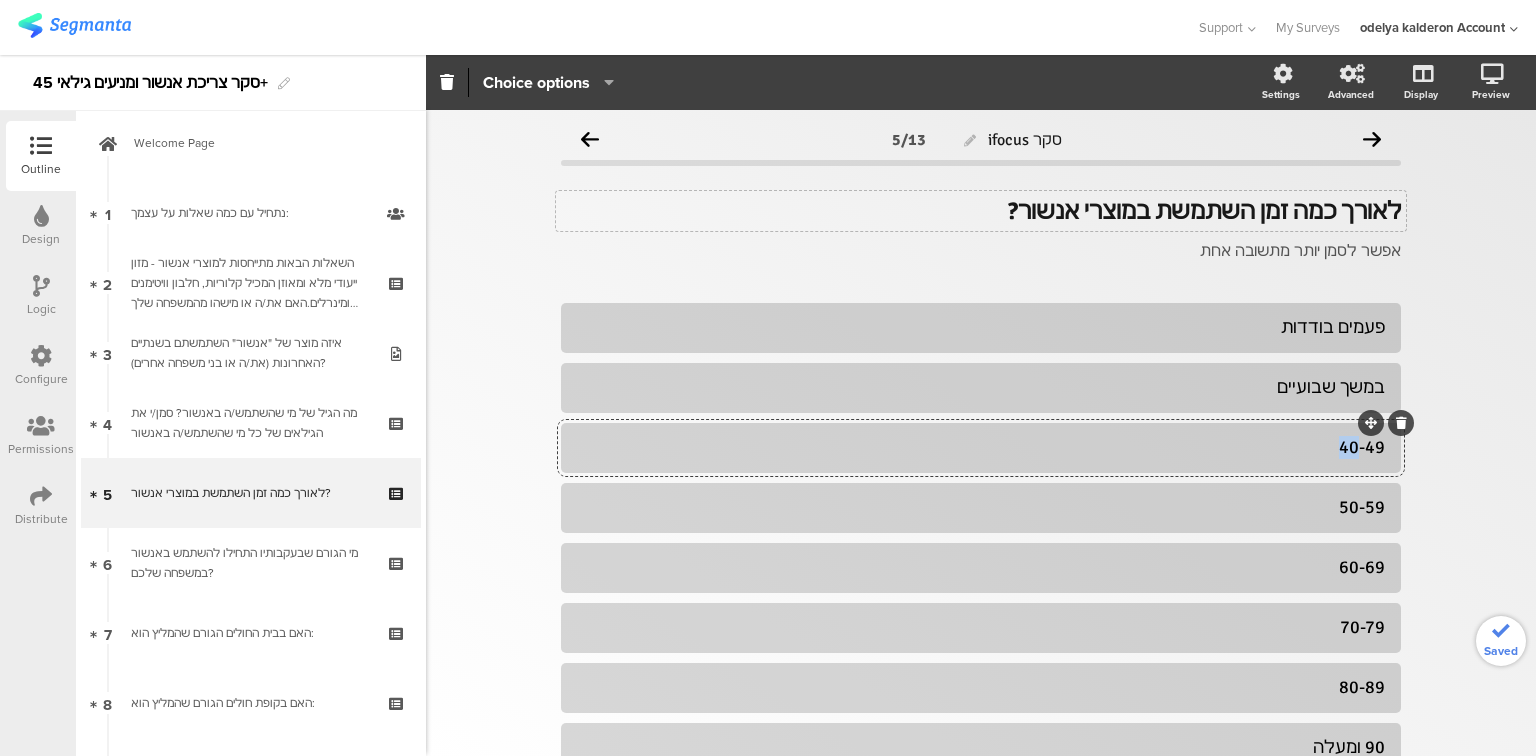 click on "40-49" at bounding box center (981, 447) 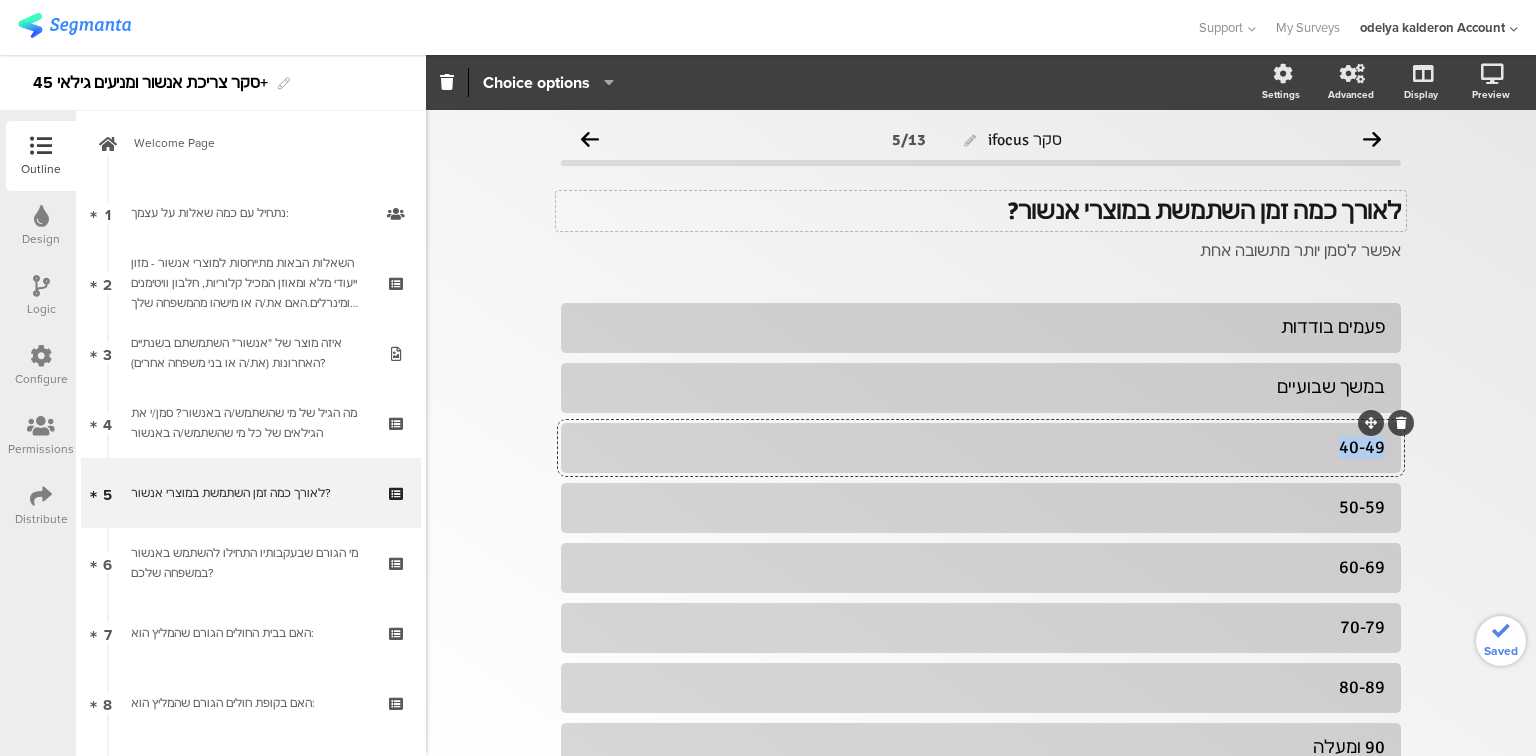click on "40-49" at bounding box center [981, 447] 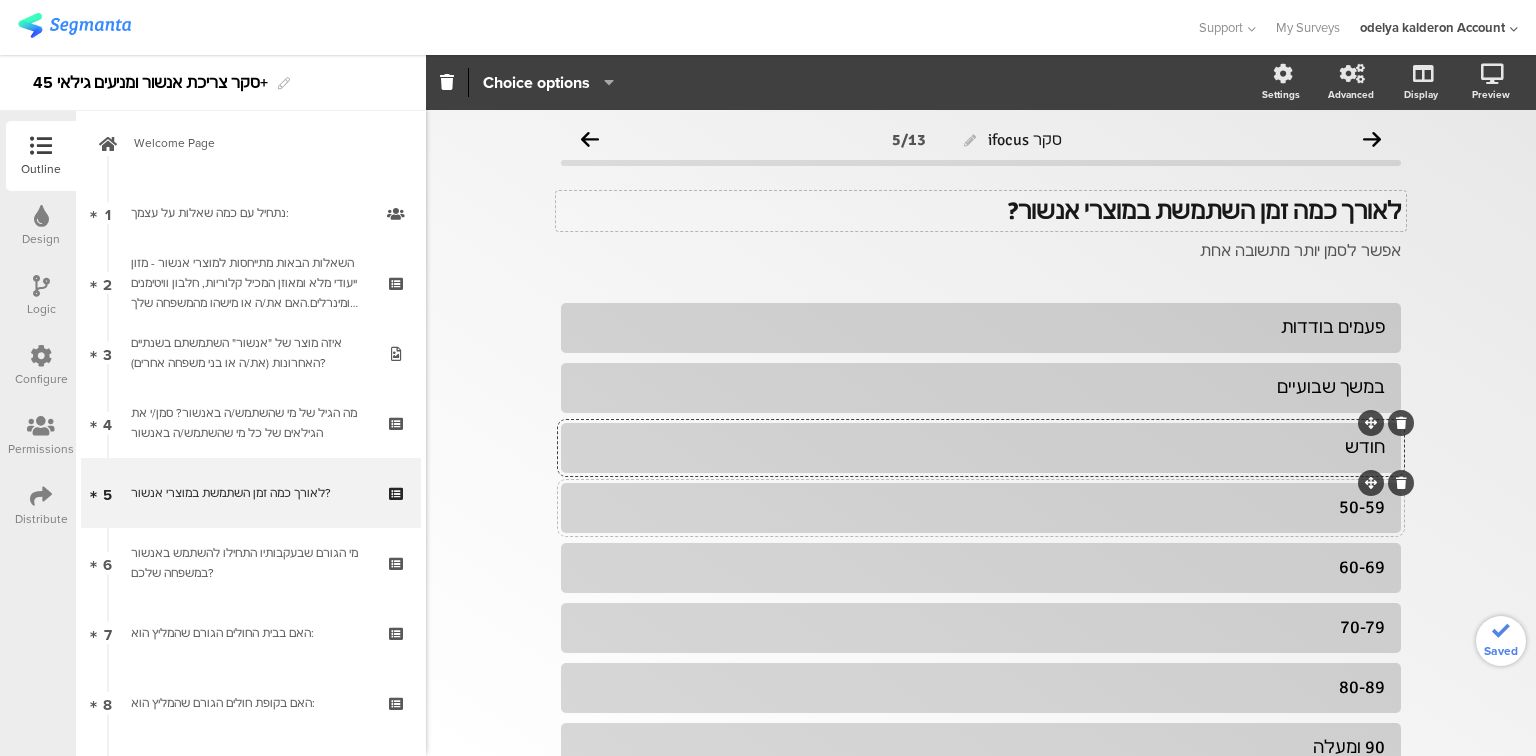click on "50-59" at bounding box center (981, 507) 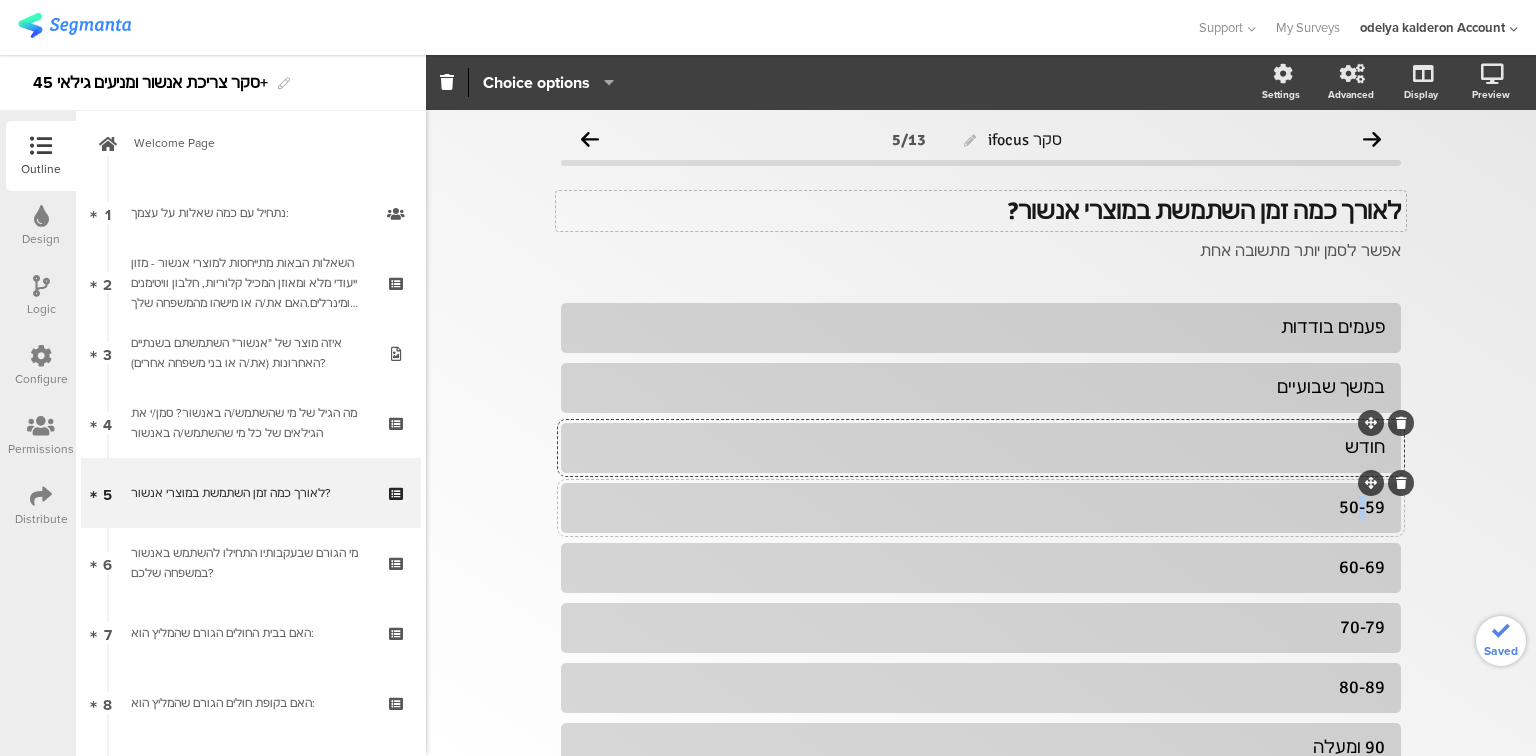 click on "50-59" at bounding box center [981, 507] 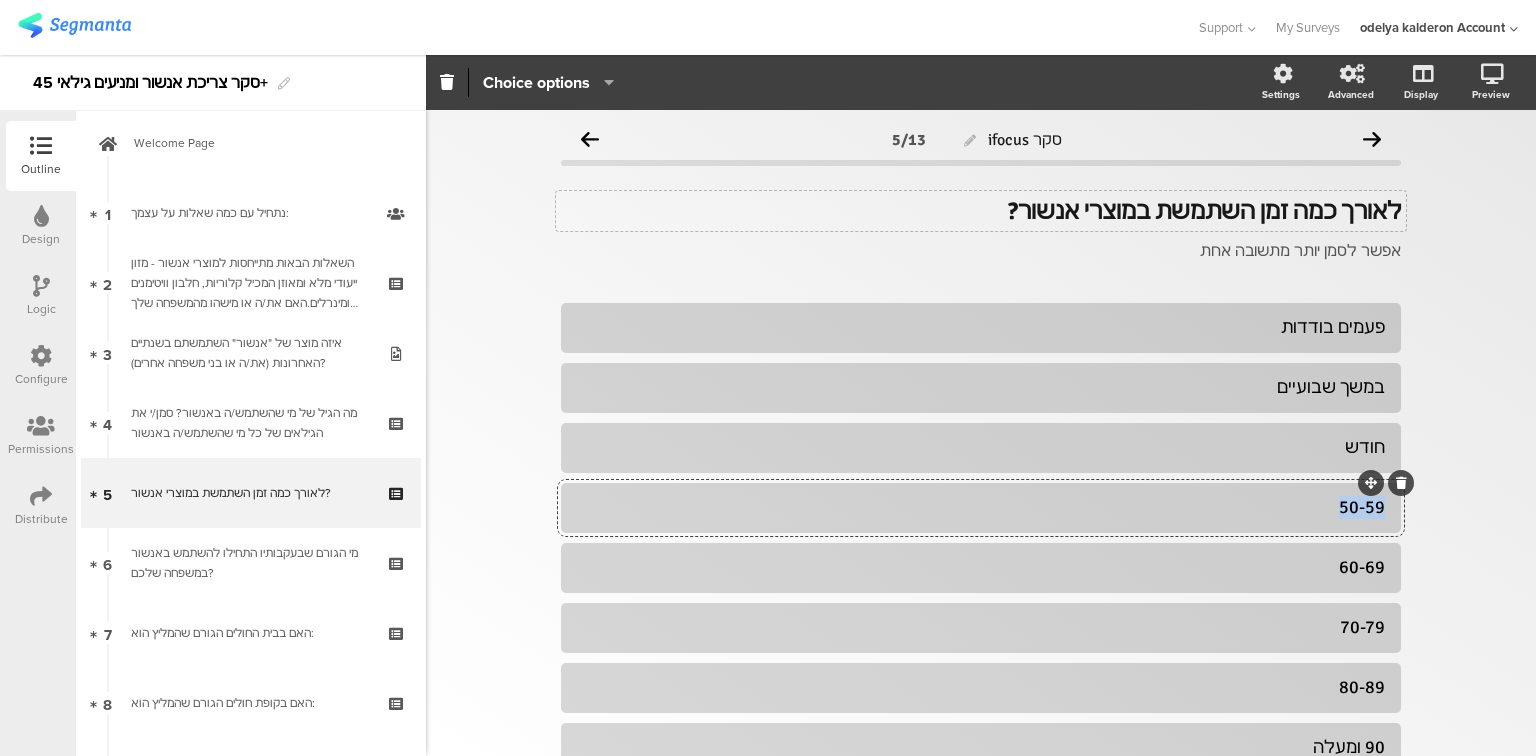 click on "50-59" at bounding box center (981, 507) 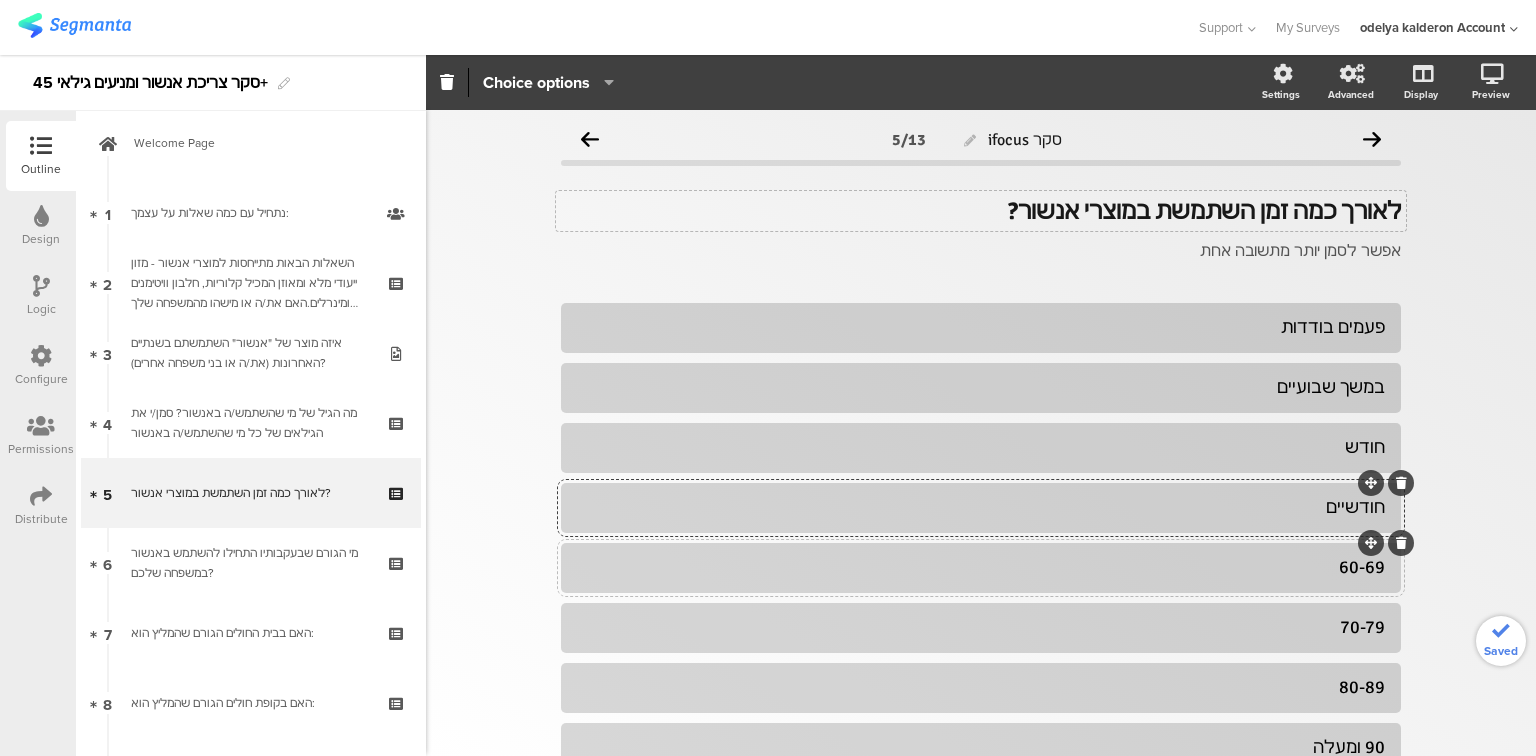 click on "60-69" at bounding box center [981, 567] 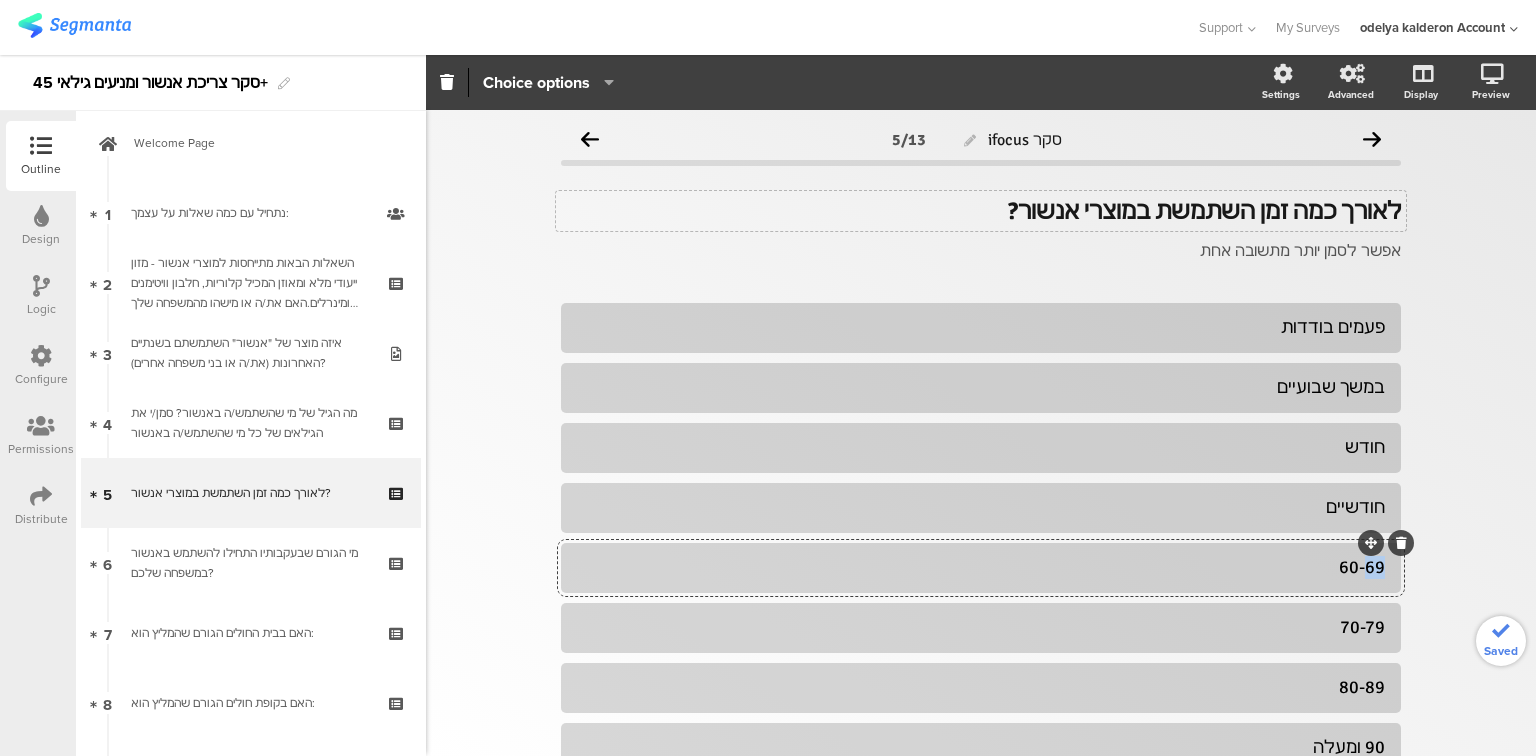 click on "60-69" at bounding box center (981, 567) 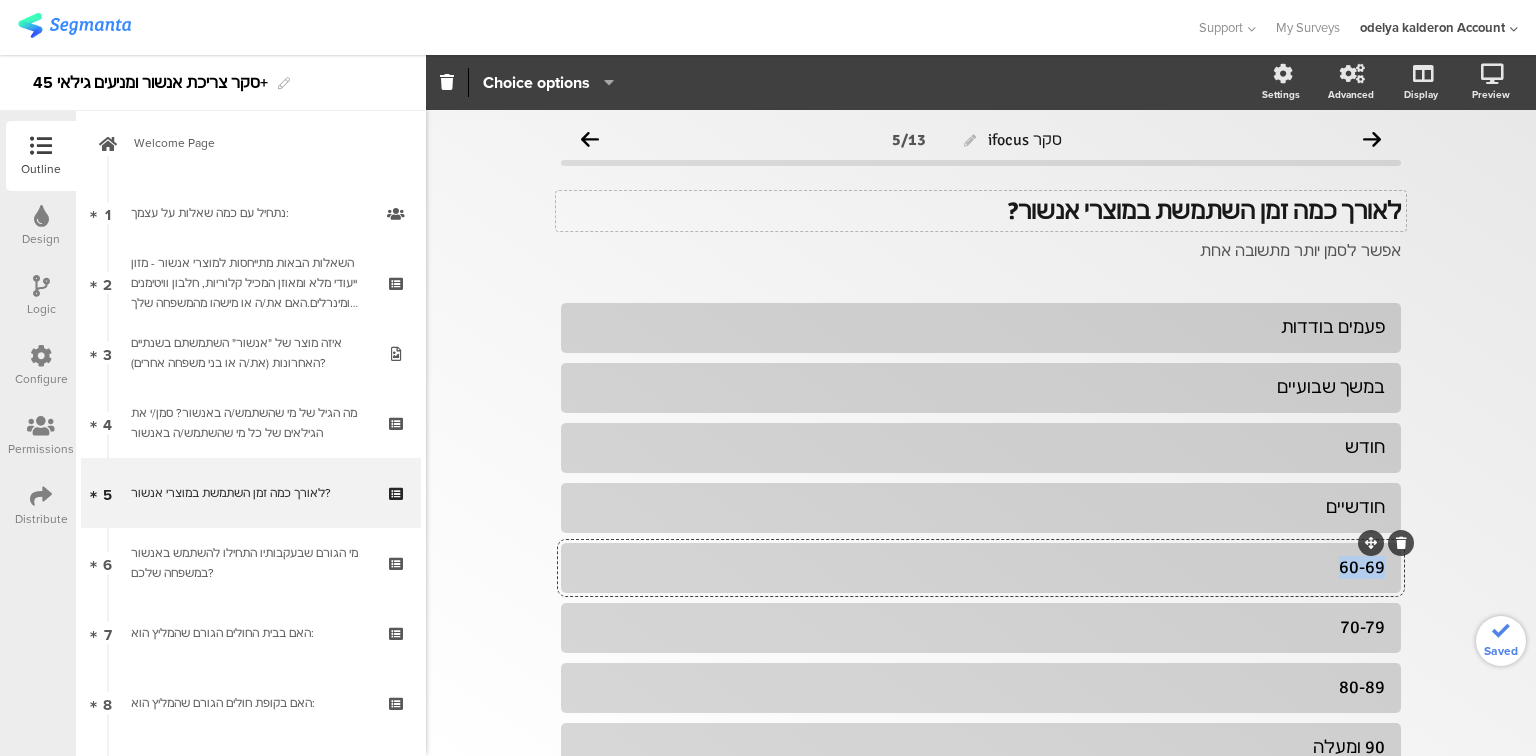click on "60-69" at bounding box center (981, 567) 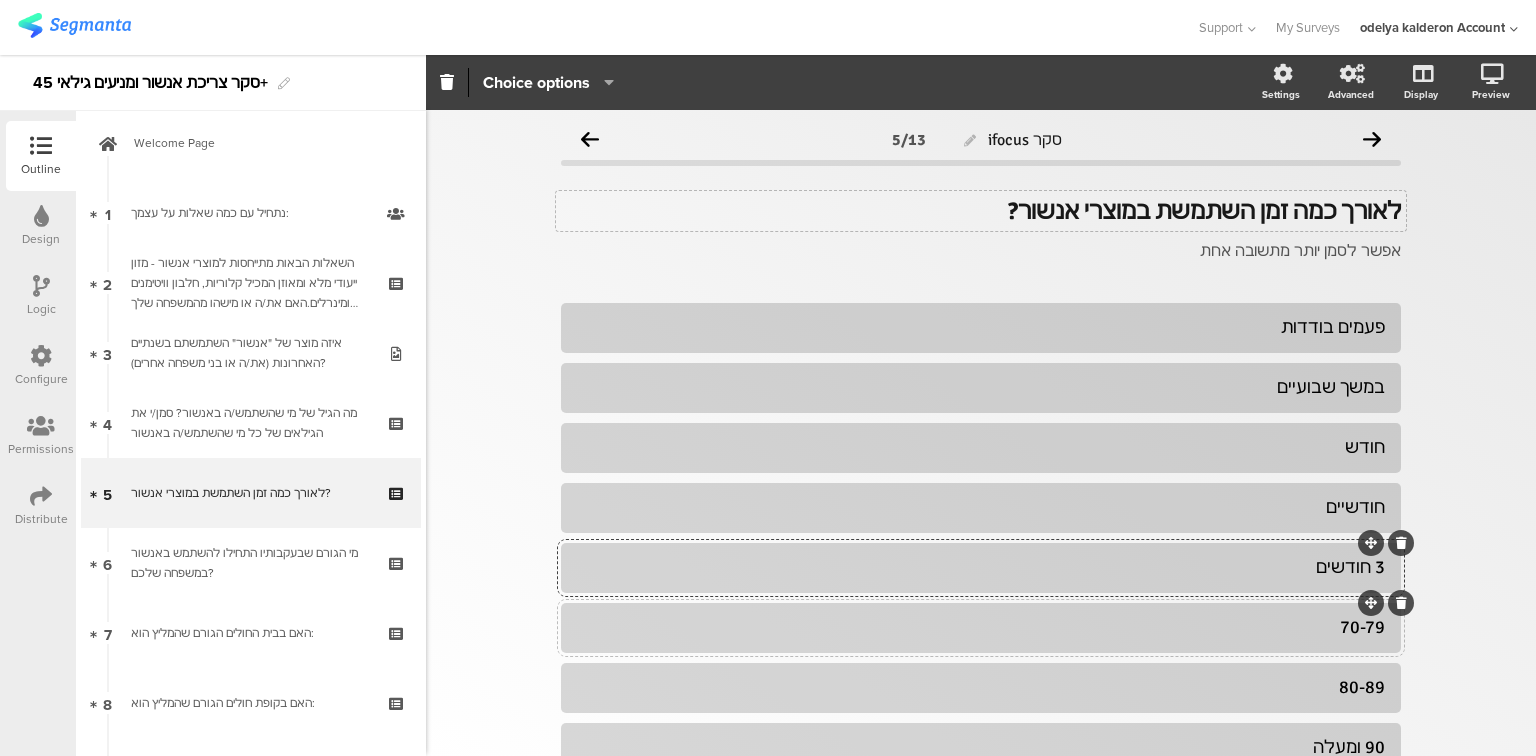 click on "70-79" at bounding box center [981, 627] 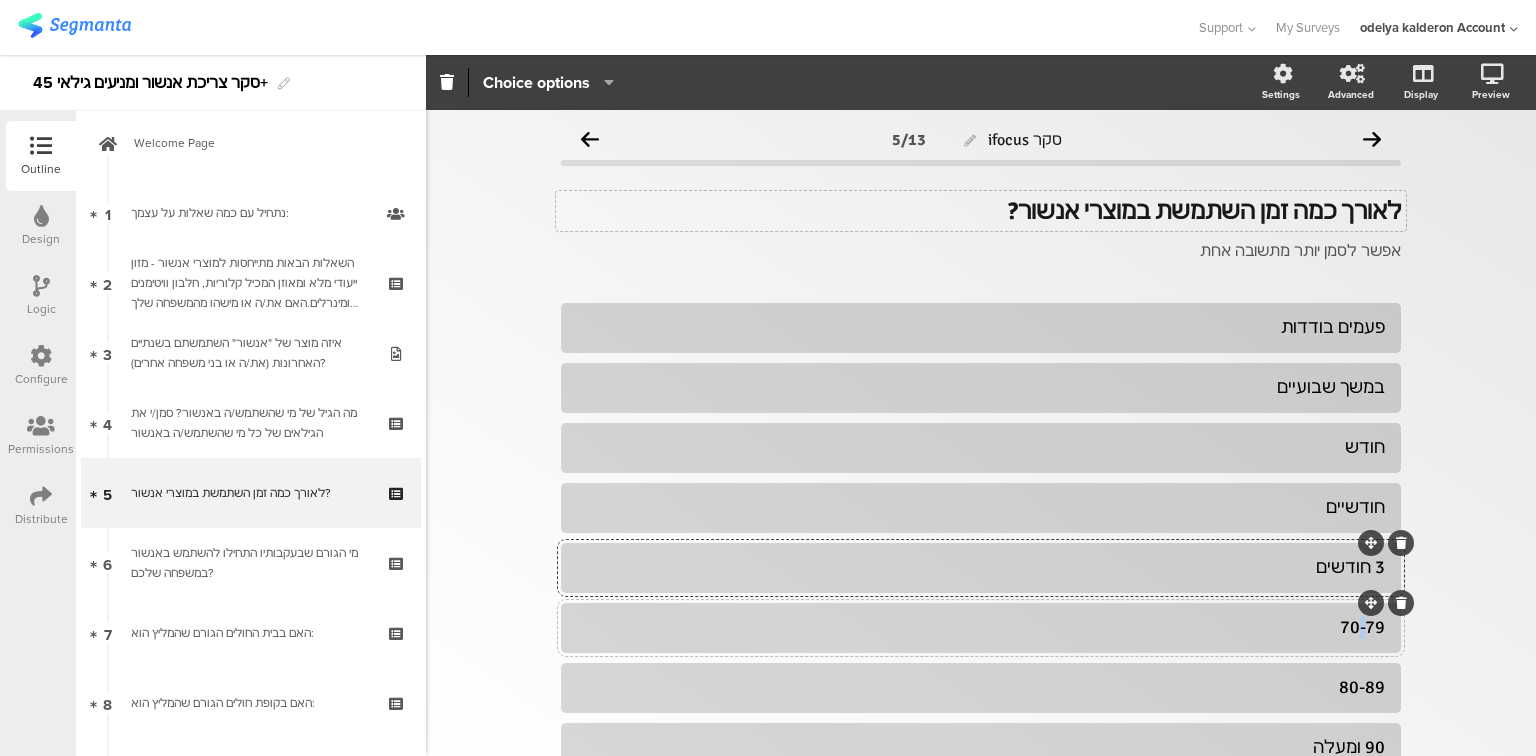 click on "70-79" at bounding box center (981, 627) 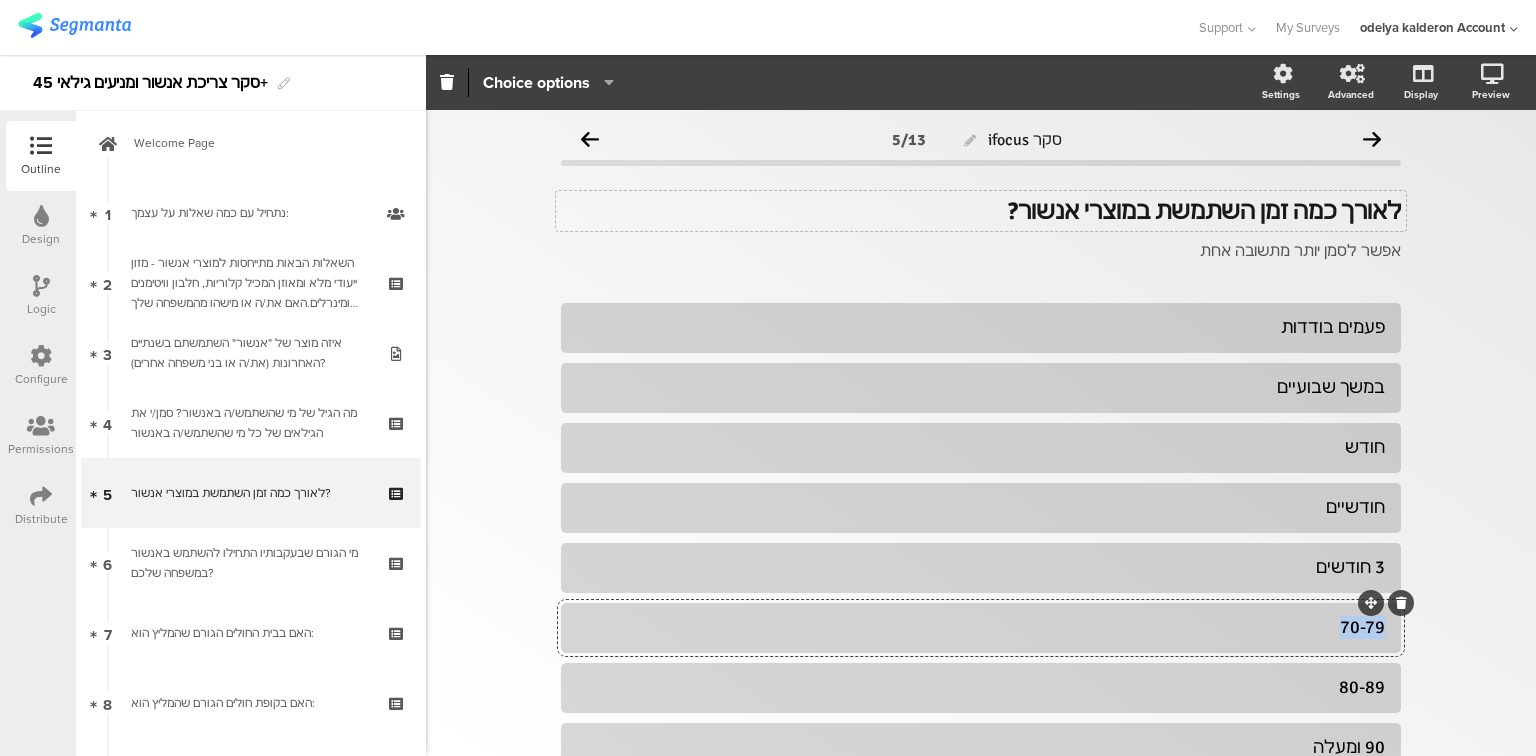 click on "70-79" at bounding box center [981, 627] 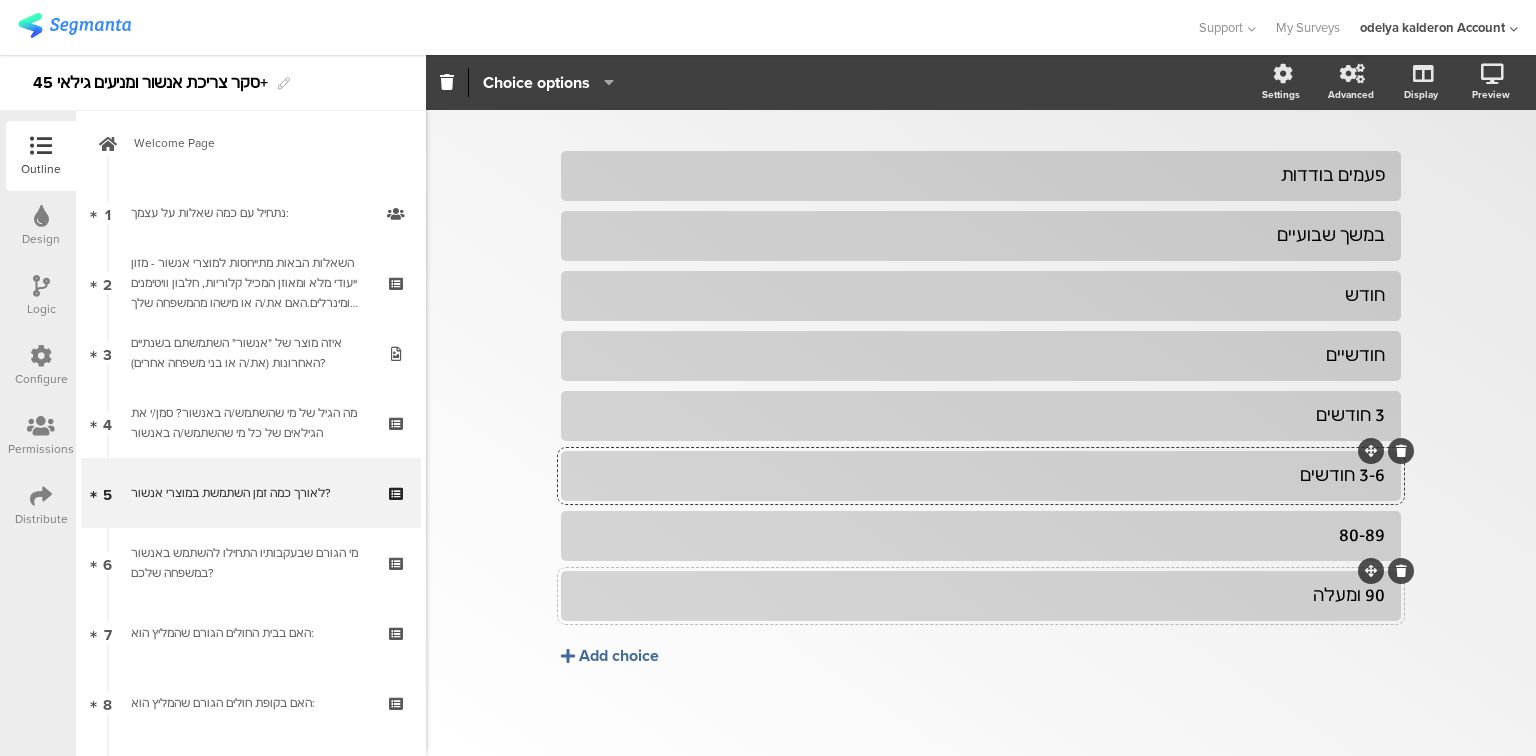 scroll, scrollTop: 156, scrollLeft: 0, axis: vertical 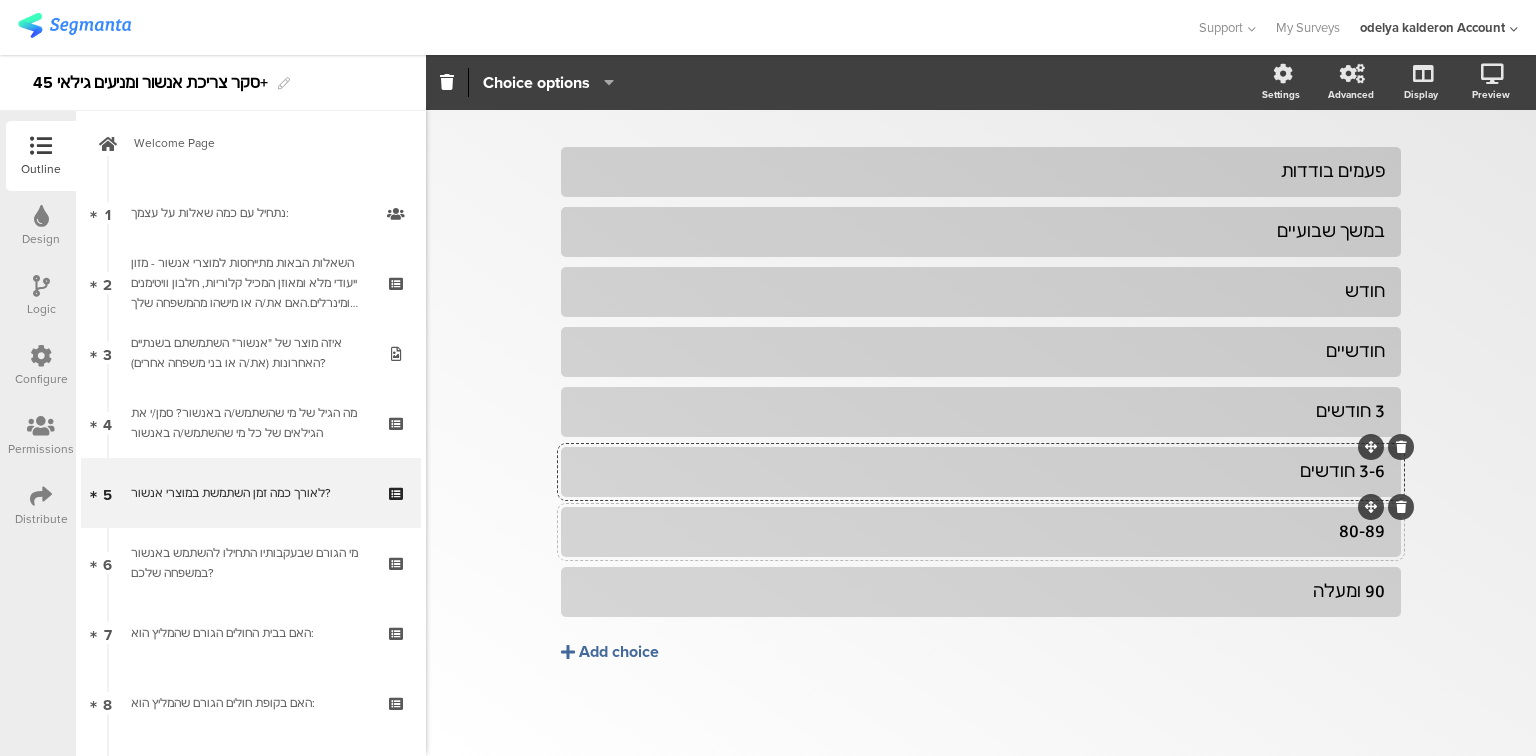 click on "80-89" at bounding box center [981, 531] 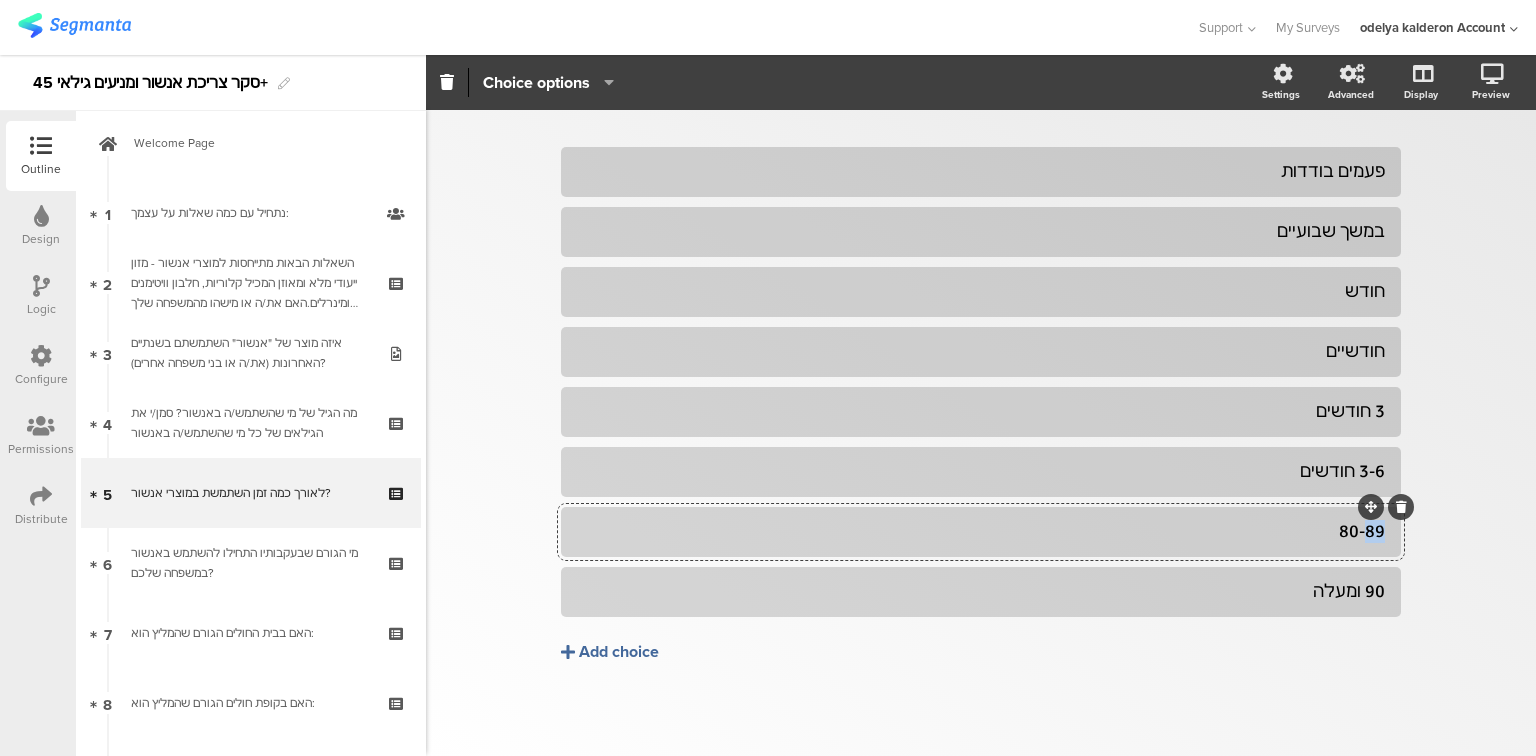 click on "80-89" at bounding box center (981, 531) 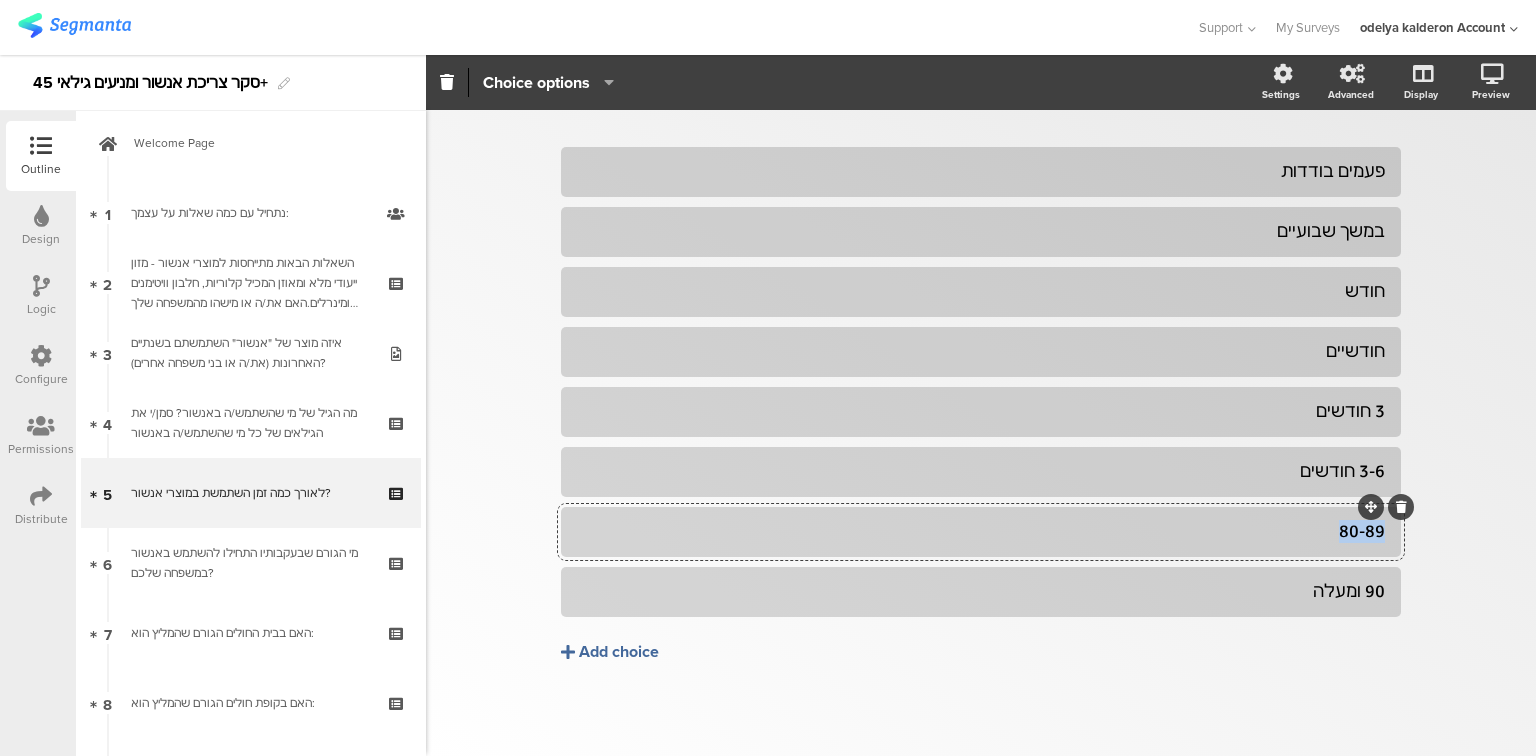 click on "80-89" at bounding box center (981, 531) 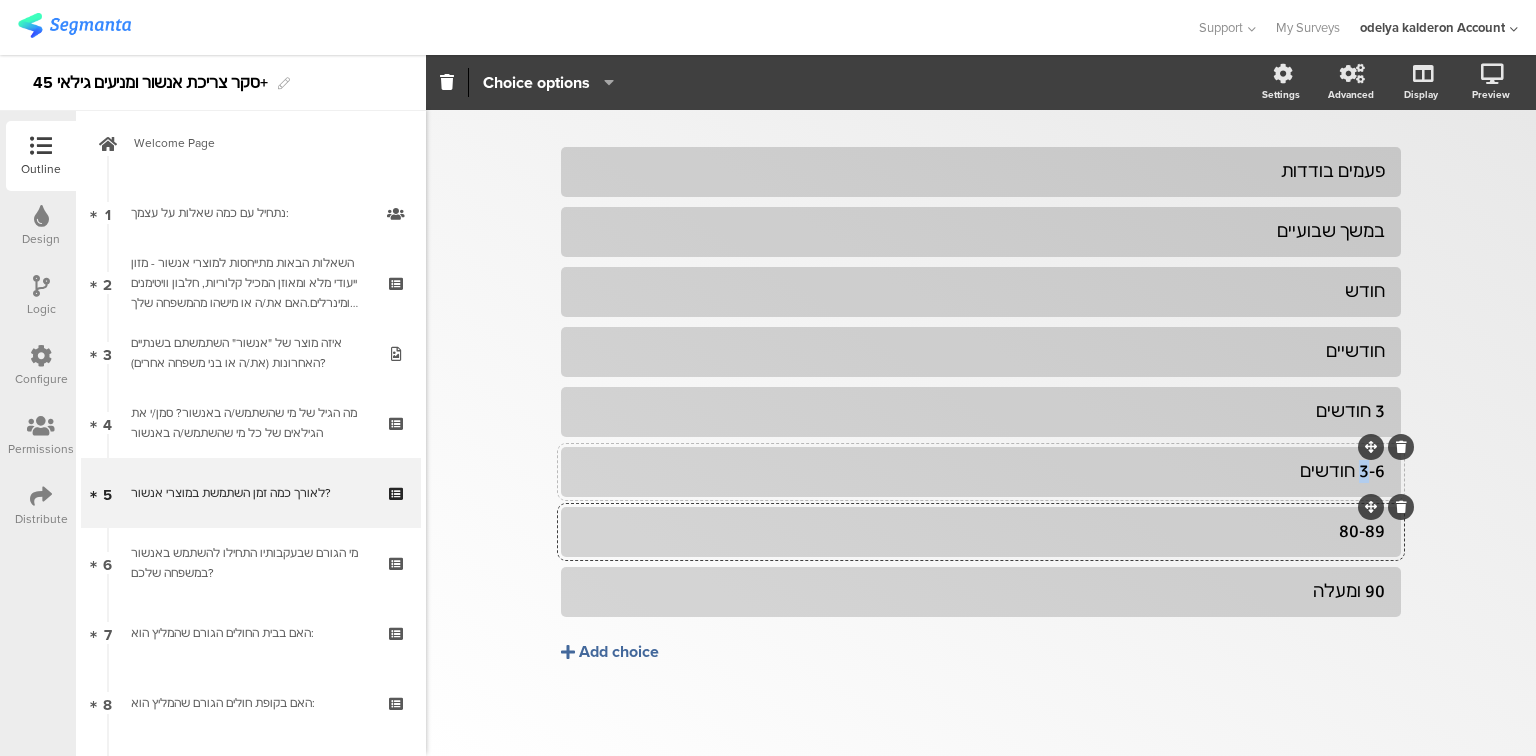 click on "3-6 חודשים" at bounding box center (981, 171) 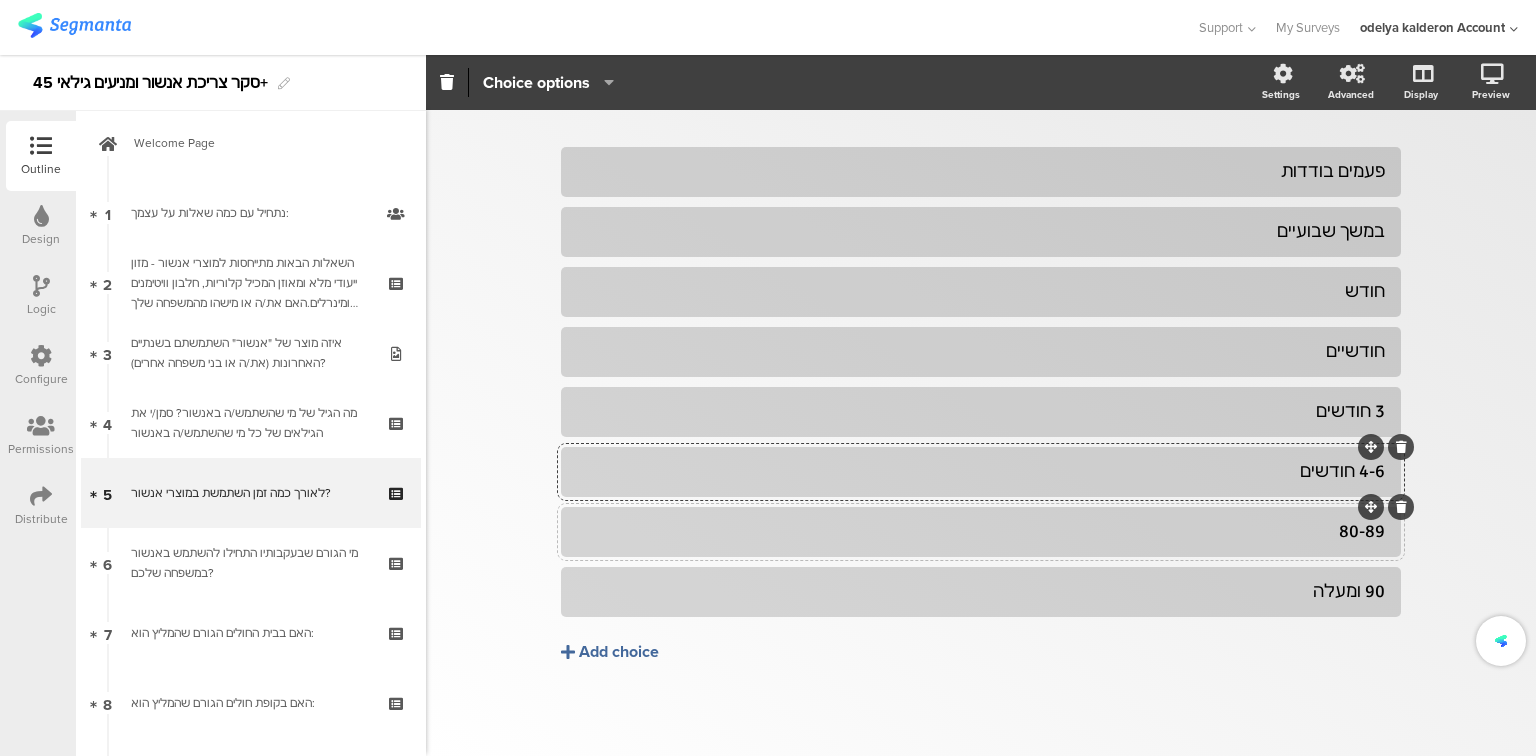 click on "80-89" at bounding box center [981, 531] 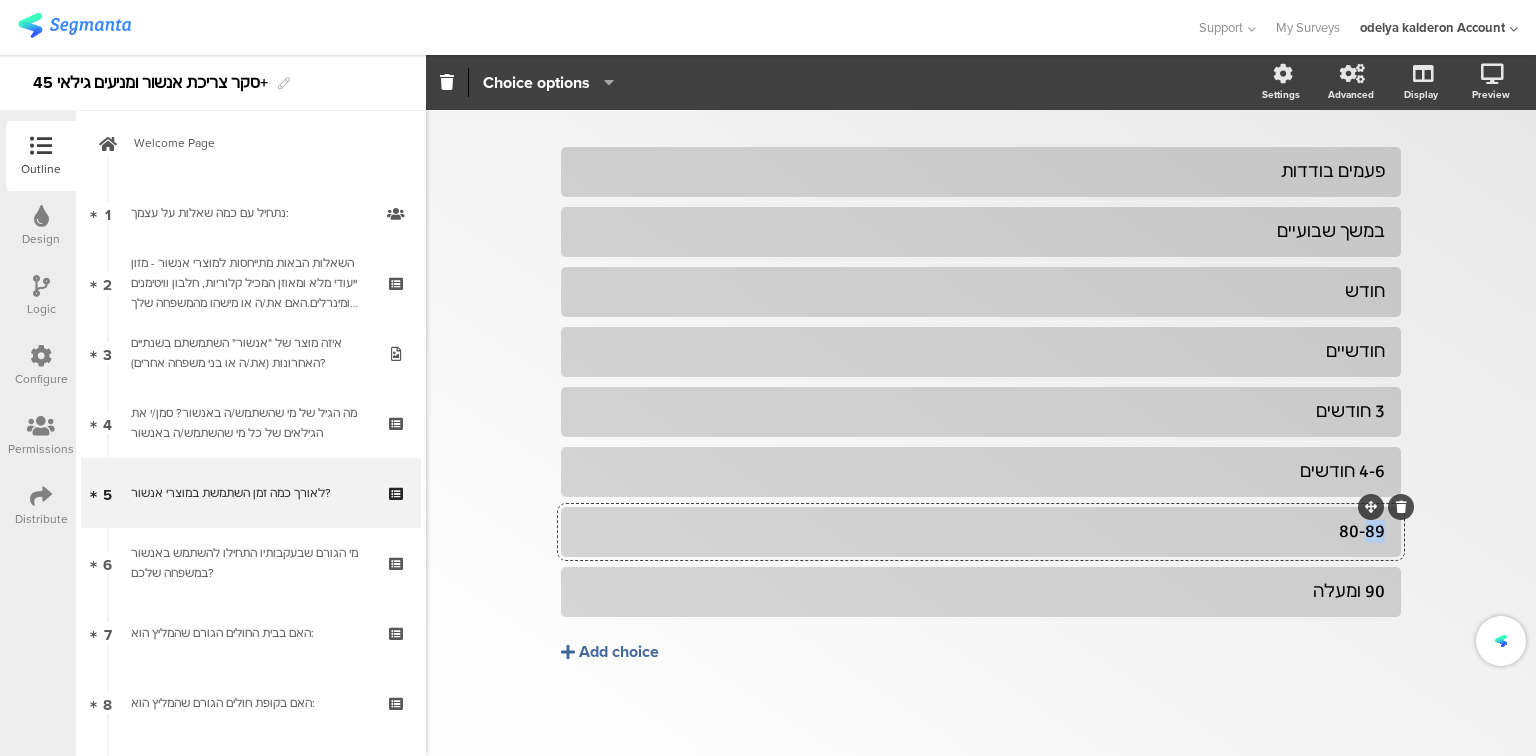 click on "80-89" at bounding box center [981, 531] 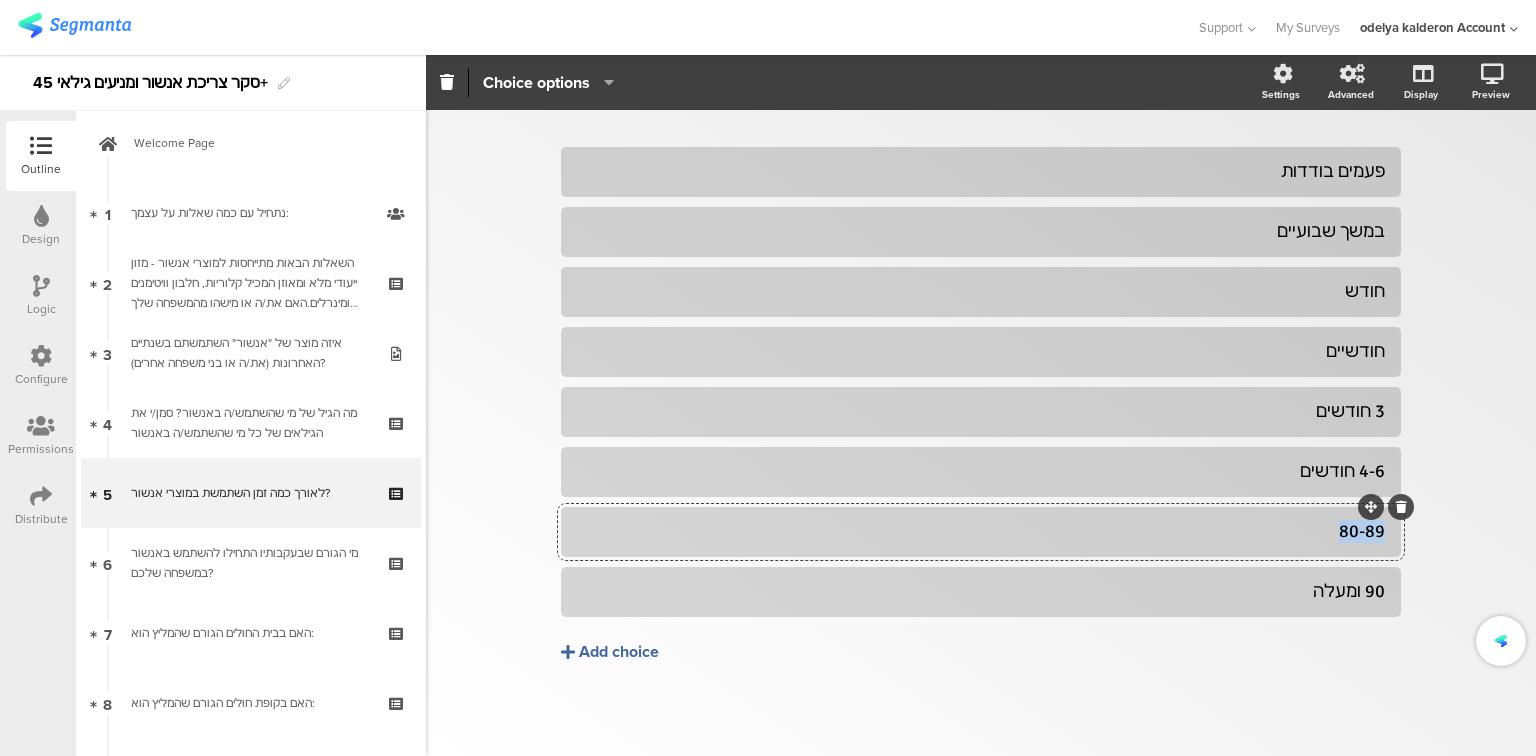 click on "80-89" at bounding box center (981, 531) 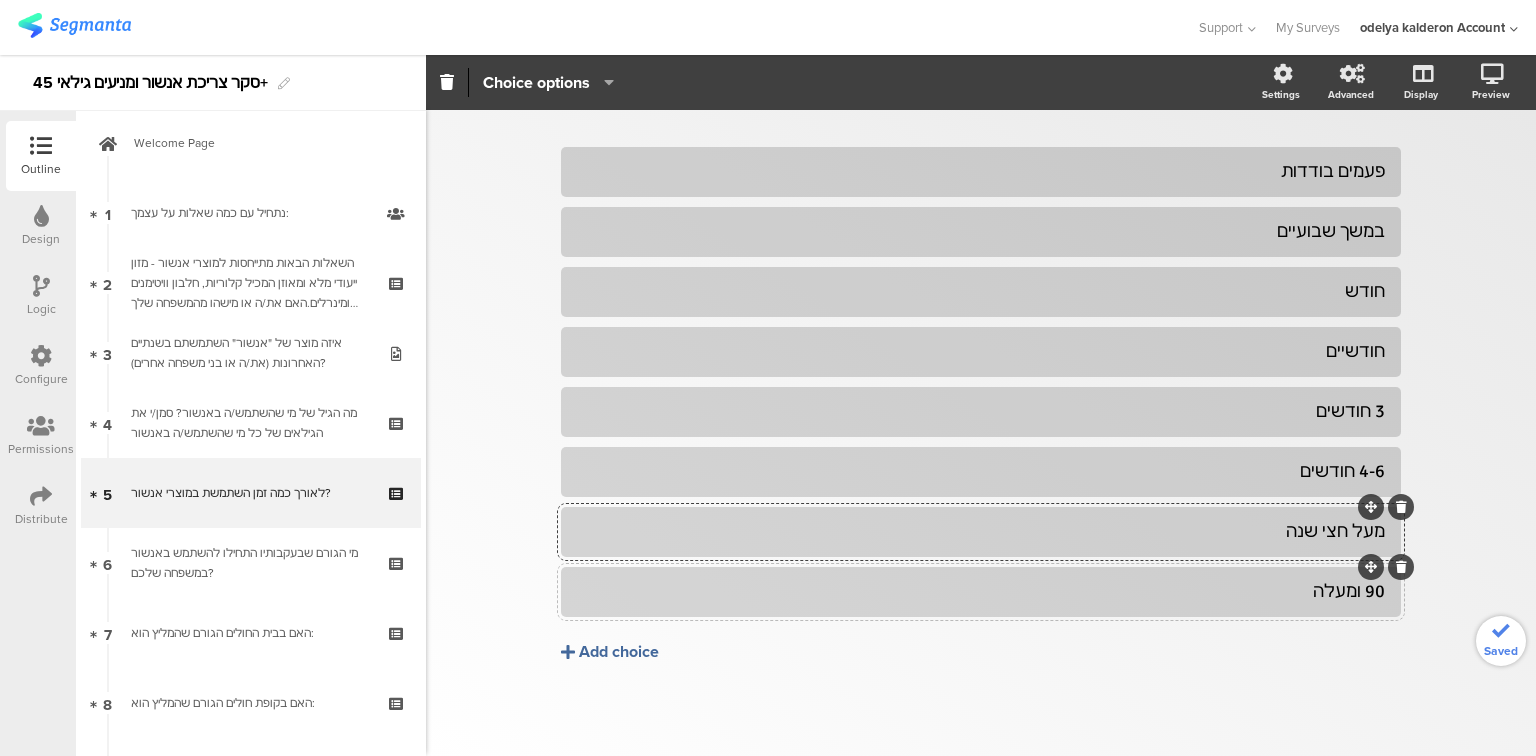 click at bounding box center [0, 0] 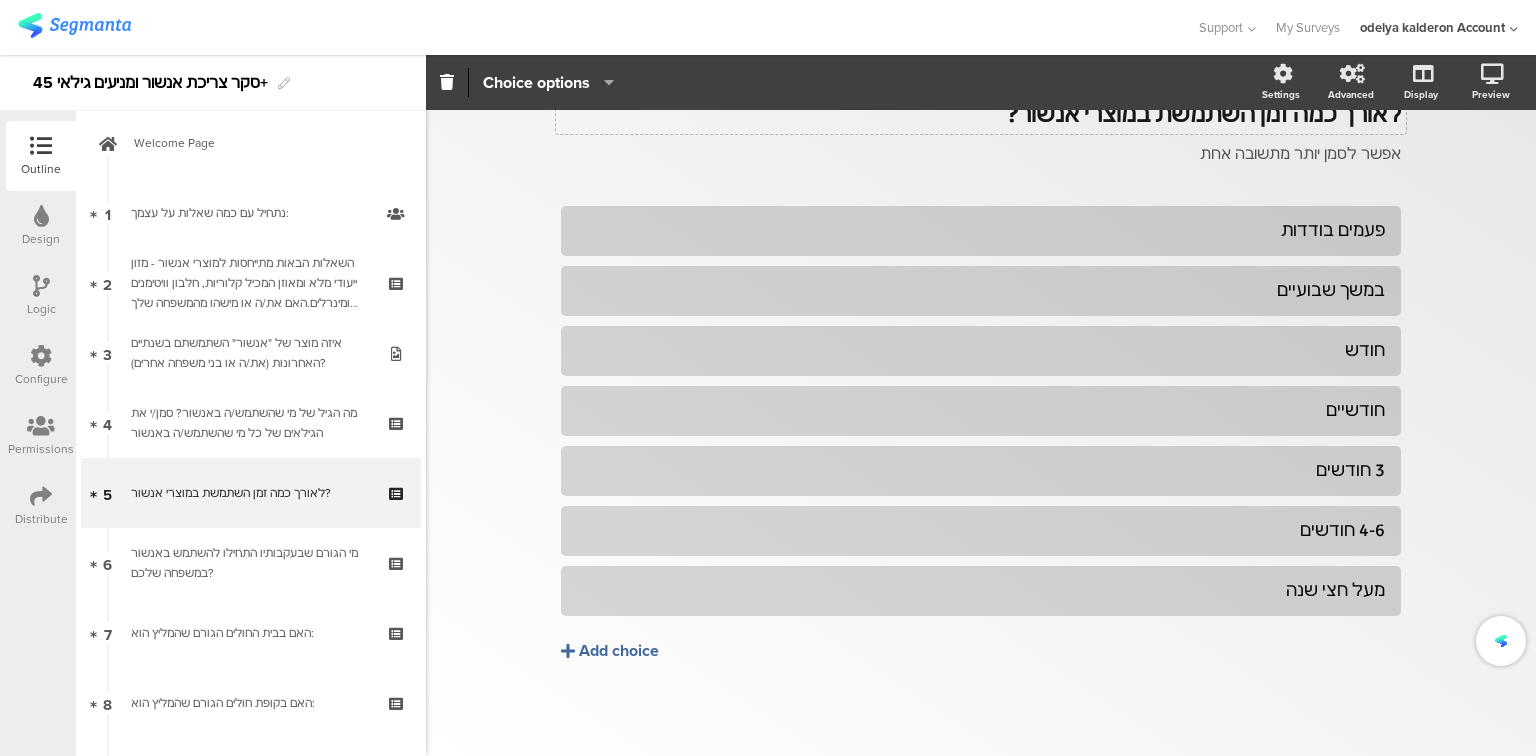 scroll, scrollTop: 97, scrollLeft: 0, axis: vertical 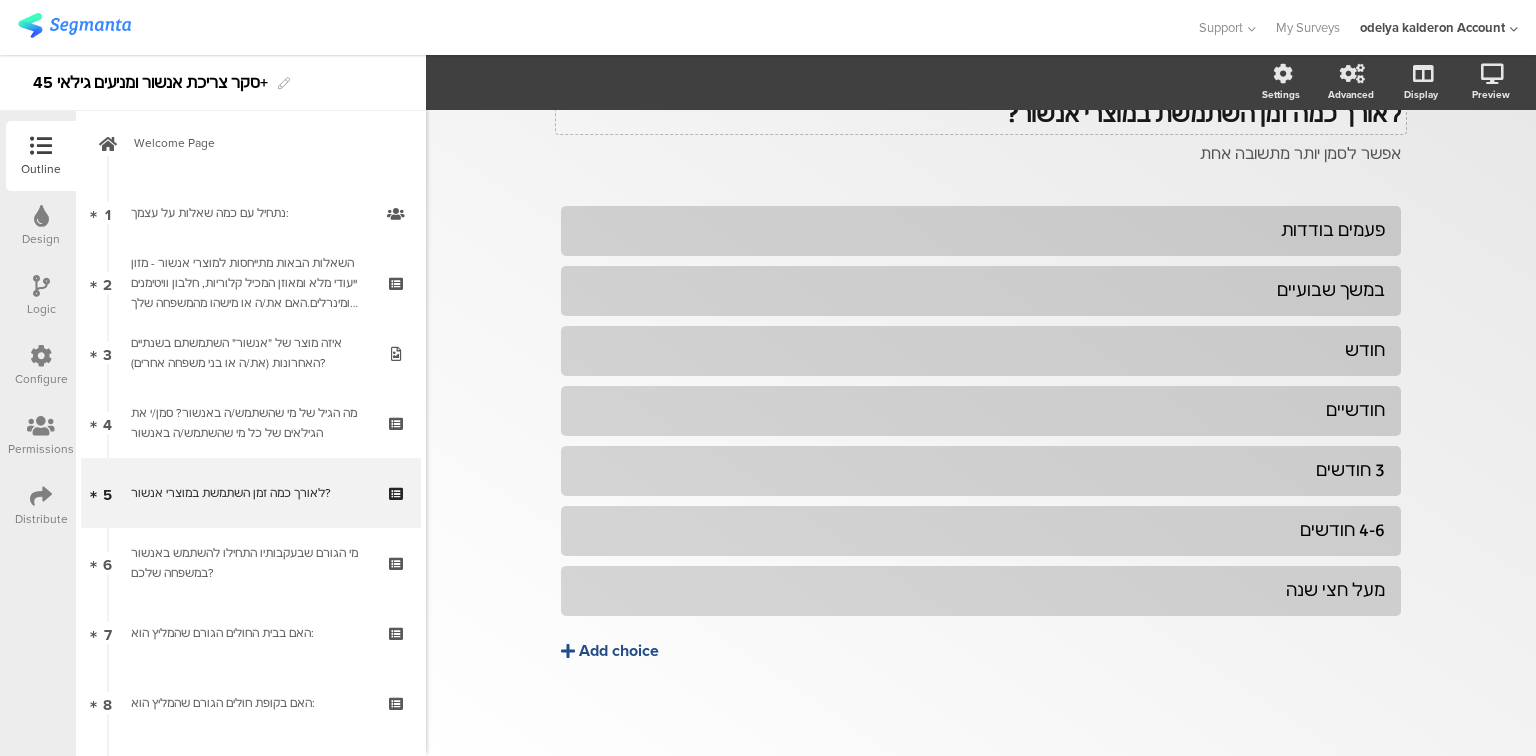click on "Add choice" at bounding box center [619, 651] 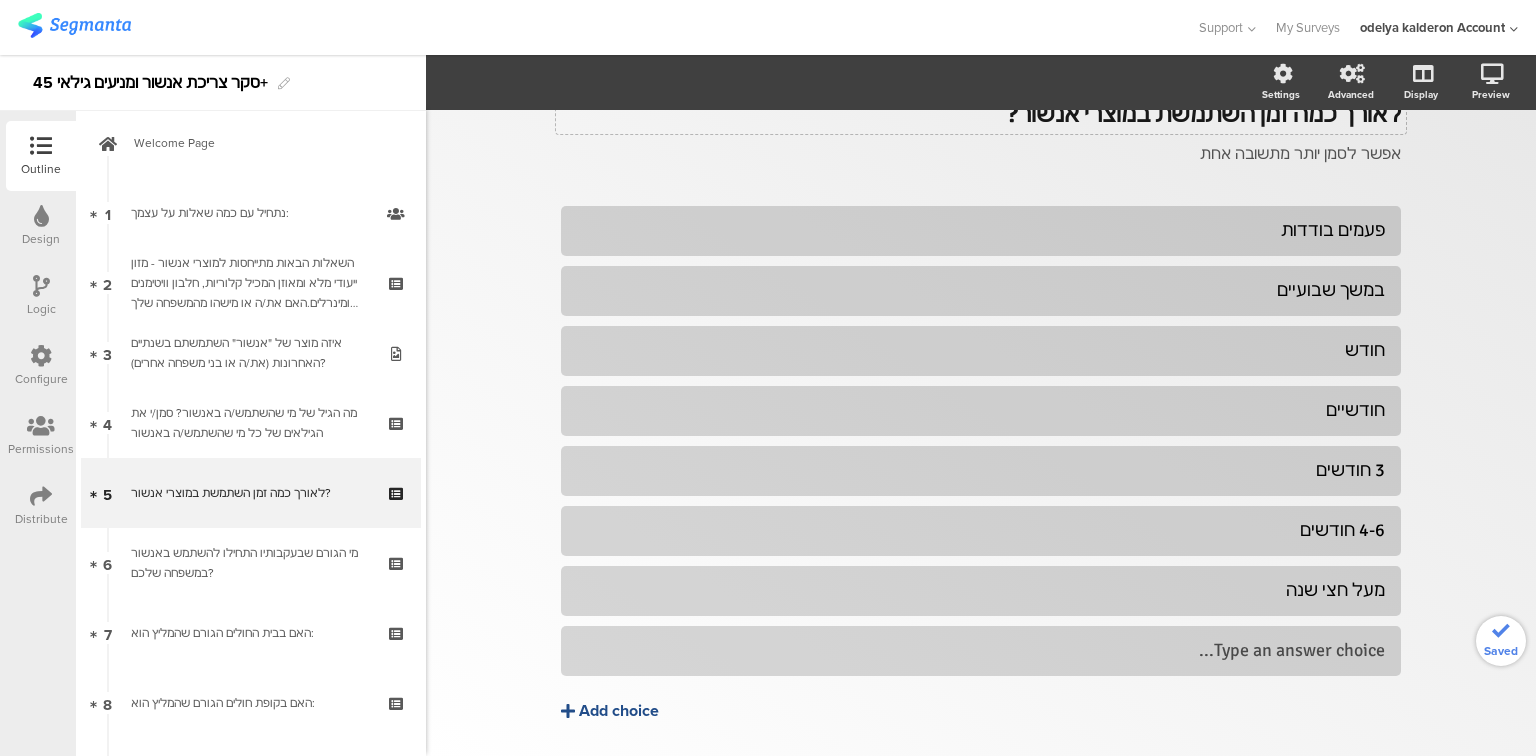 click on "Type an answer choice..." at bounding box center (981, 230) 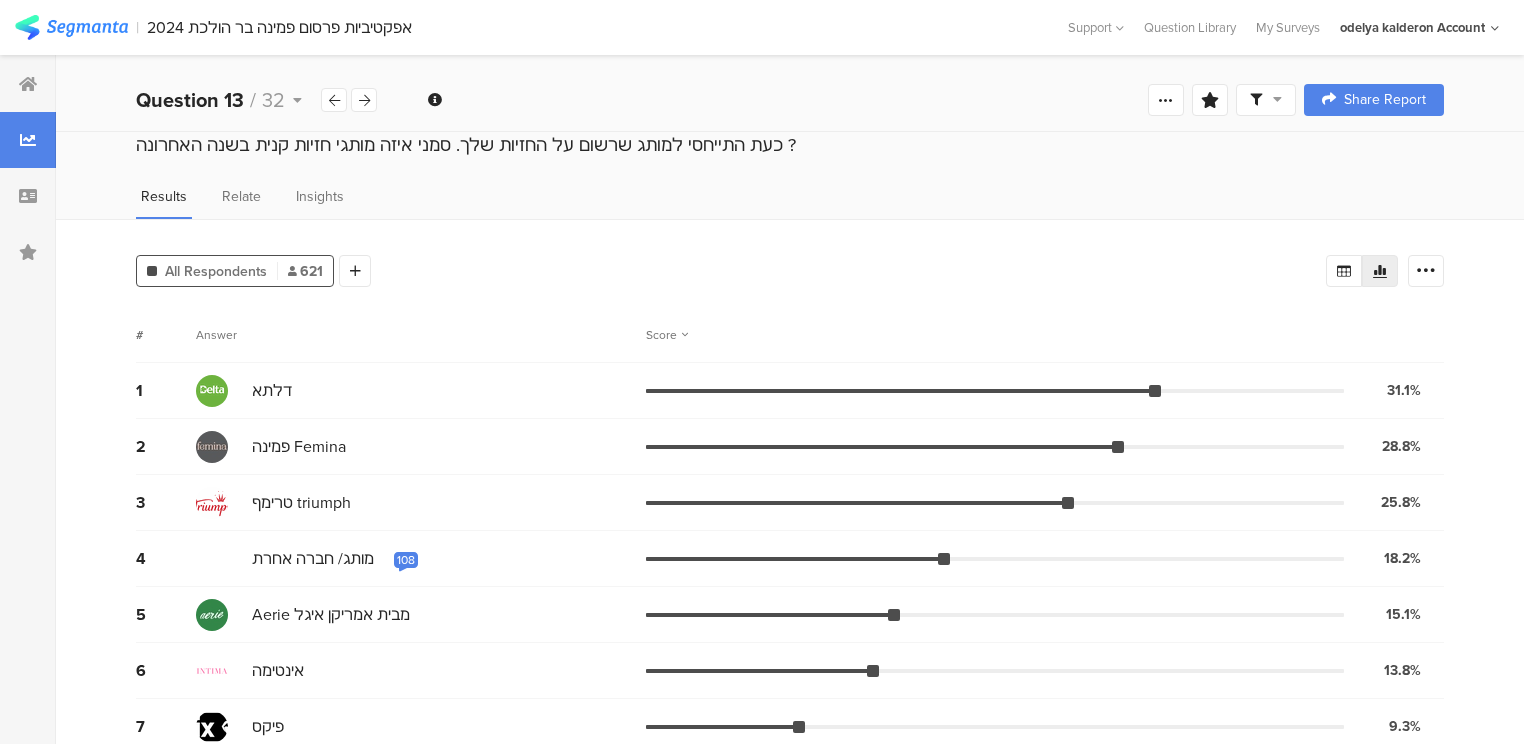 scroll, scrollTop: 191, scrollLeft: 0, axis: vertical 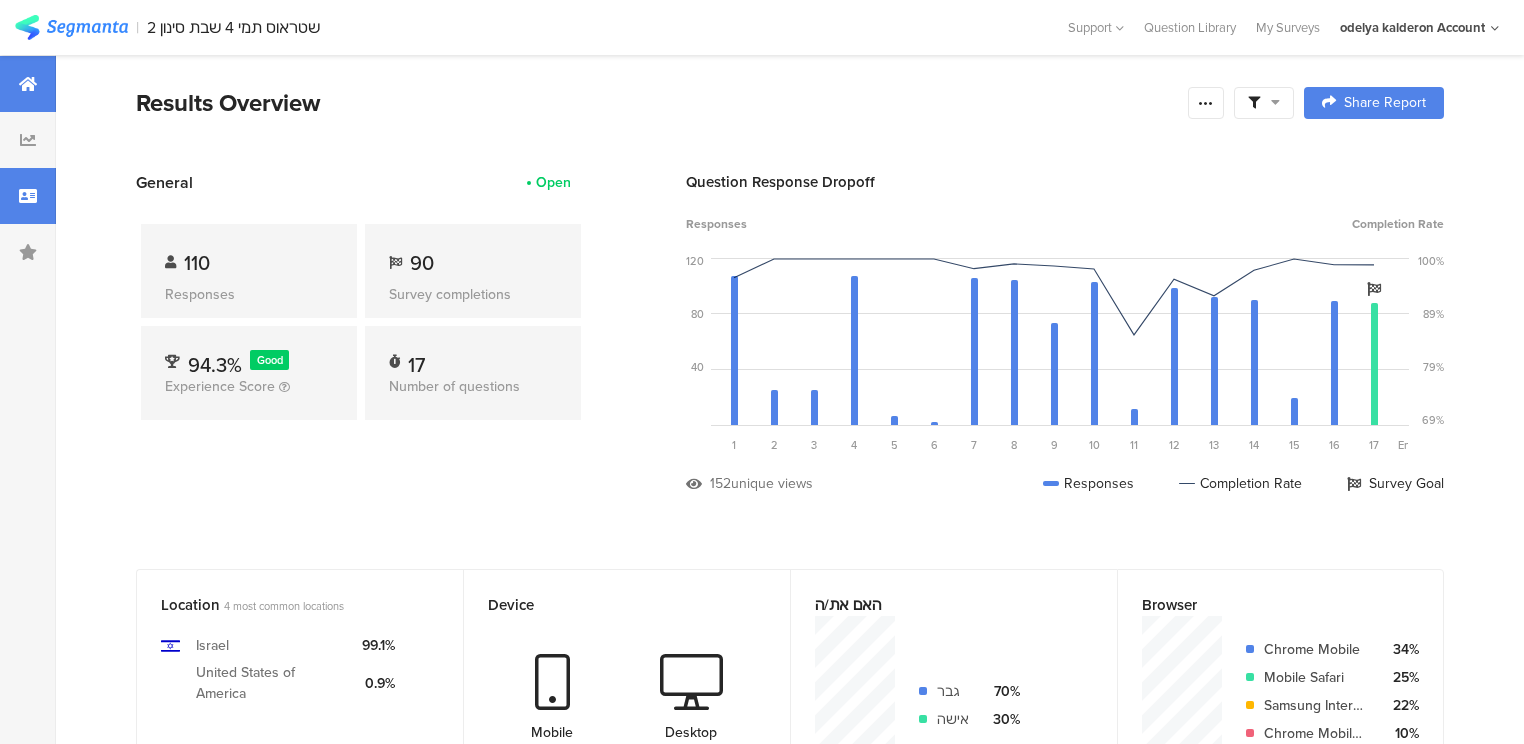 click at bounding box center [28, 196] 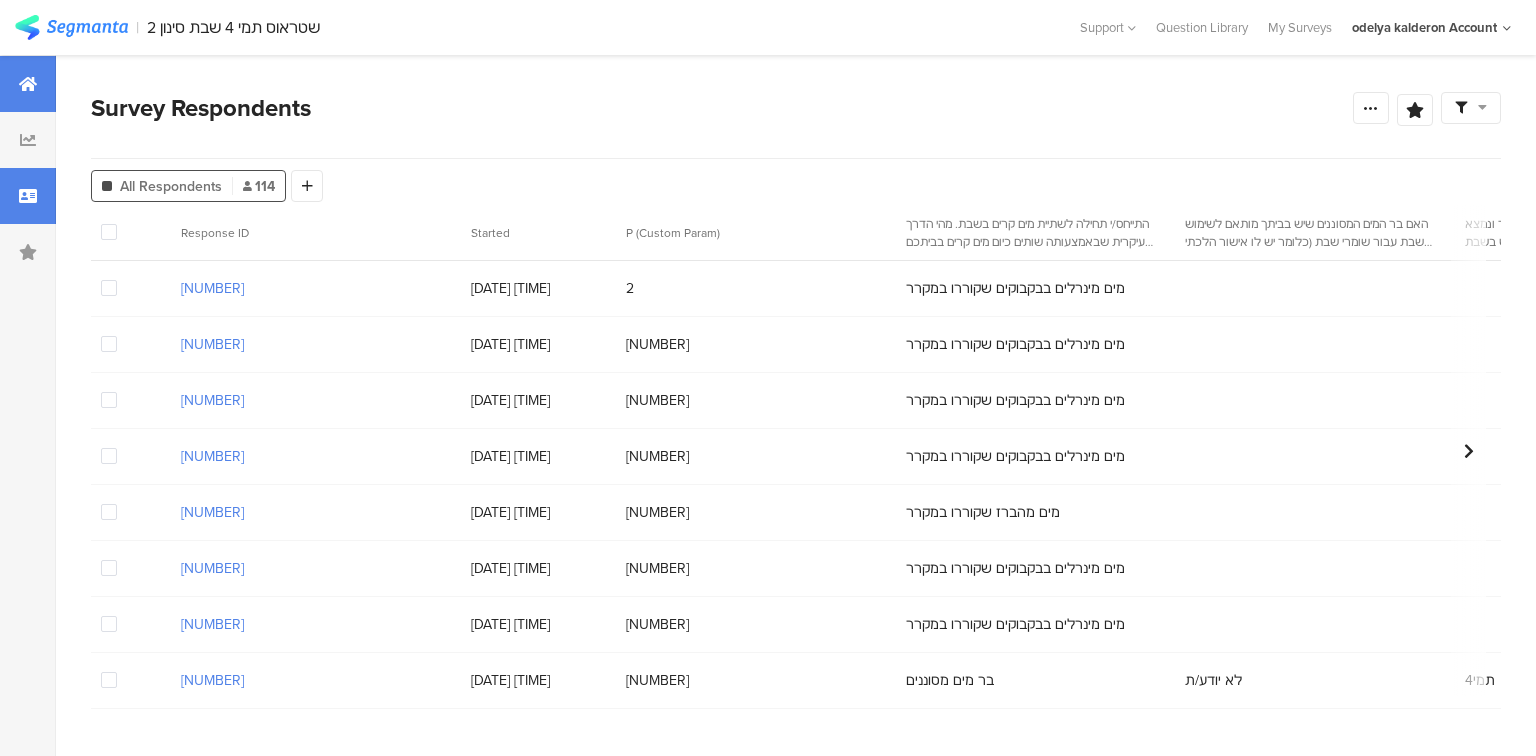click at bounding box center (28, 84) 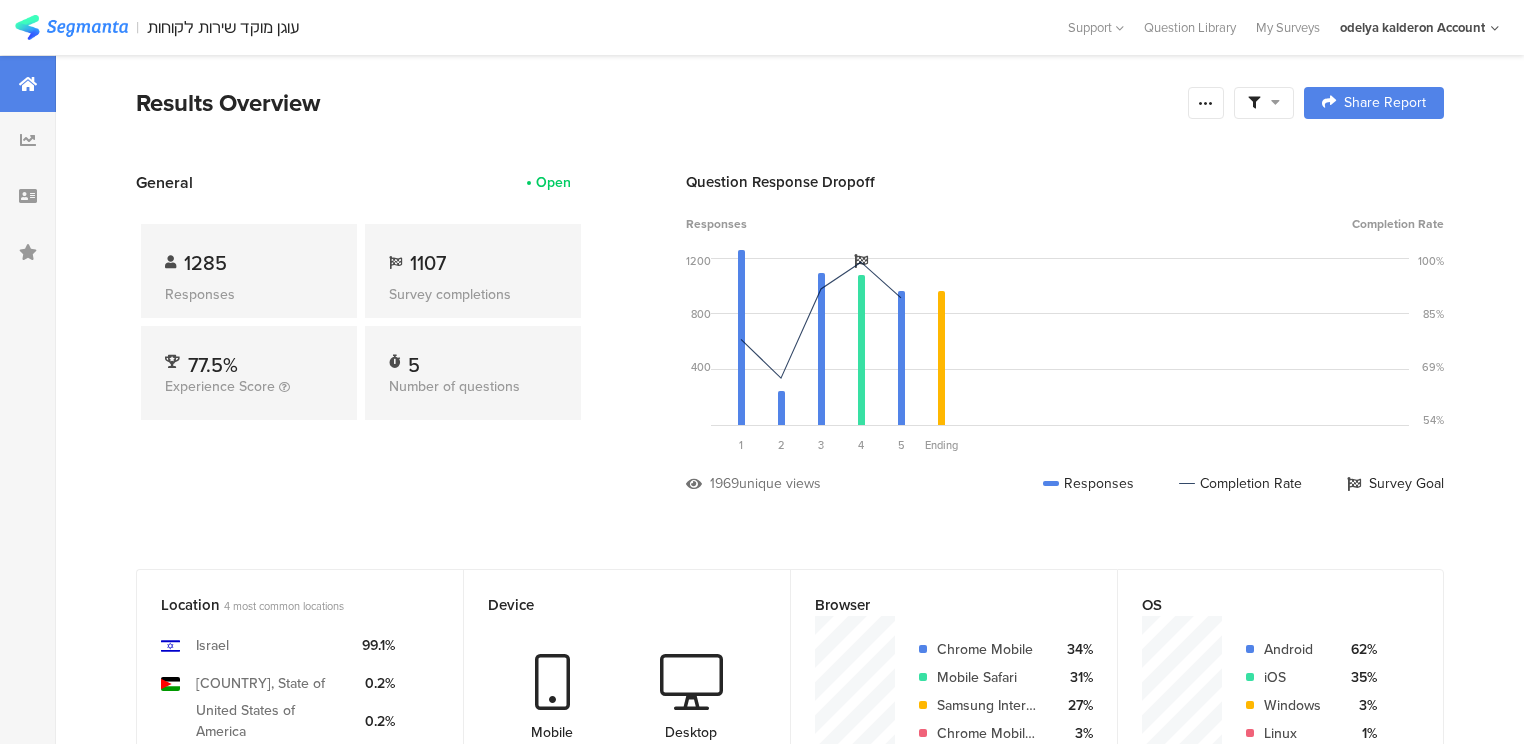 scroll, scrollTop: 0, scrollLeft: 0, axis: both 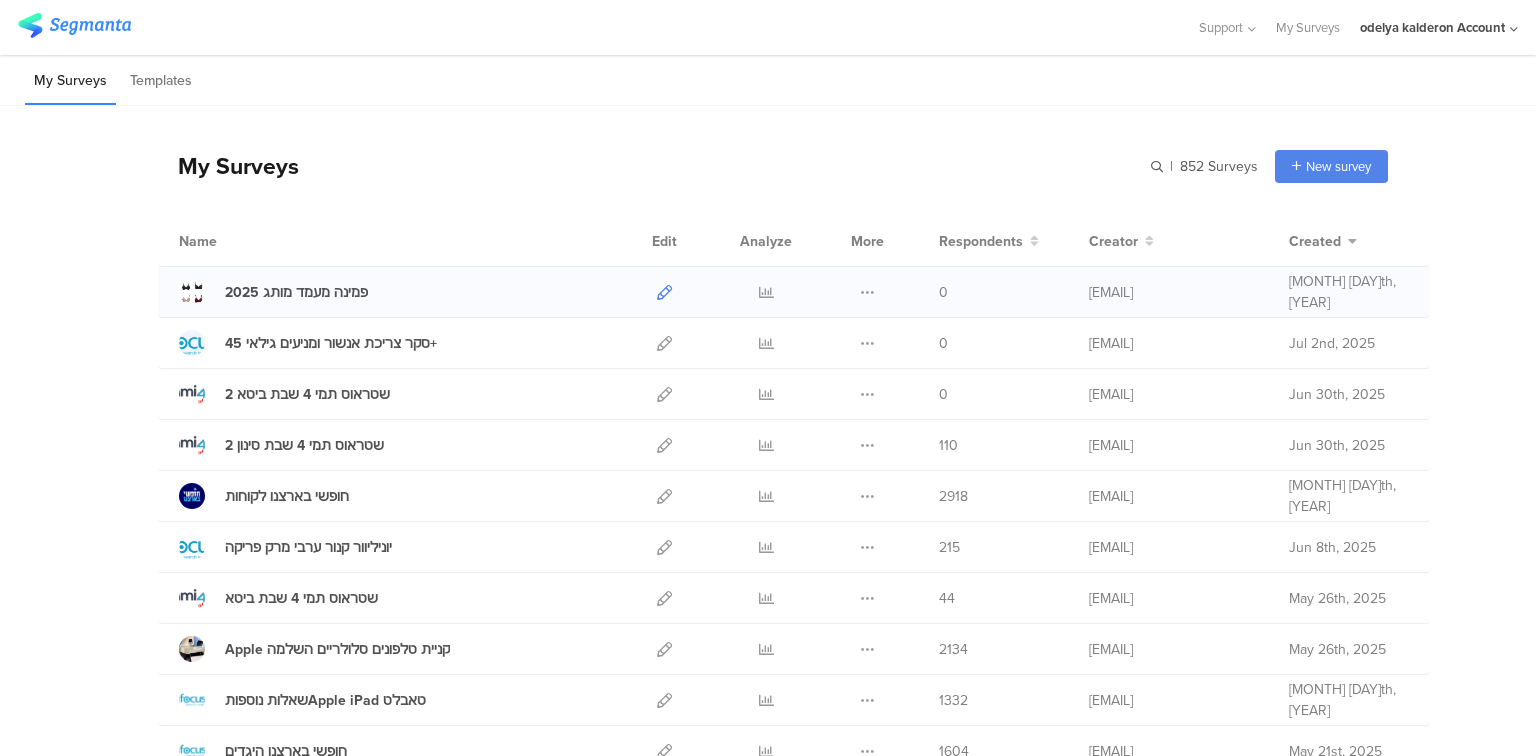 click at bounding box center [664, 292] 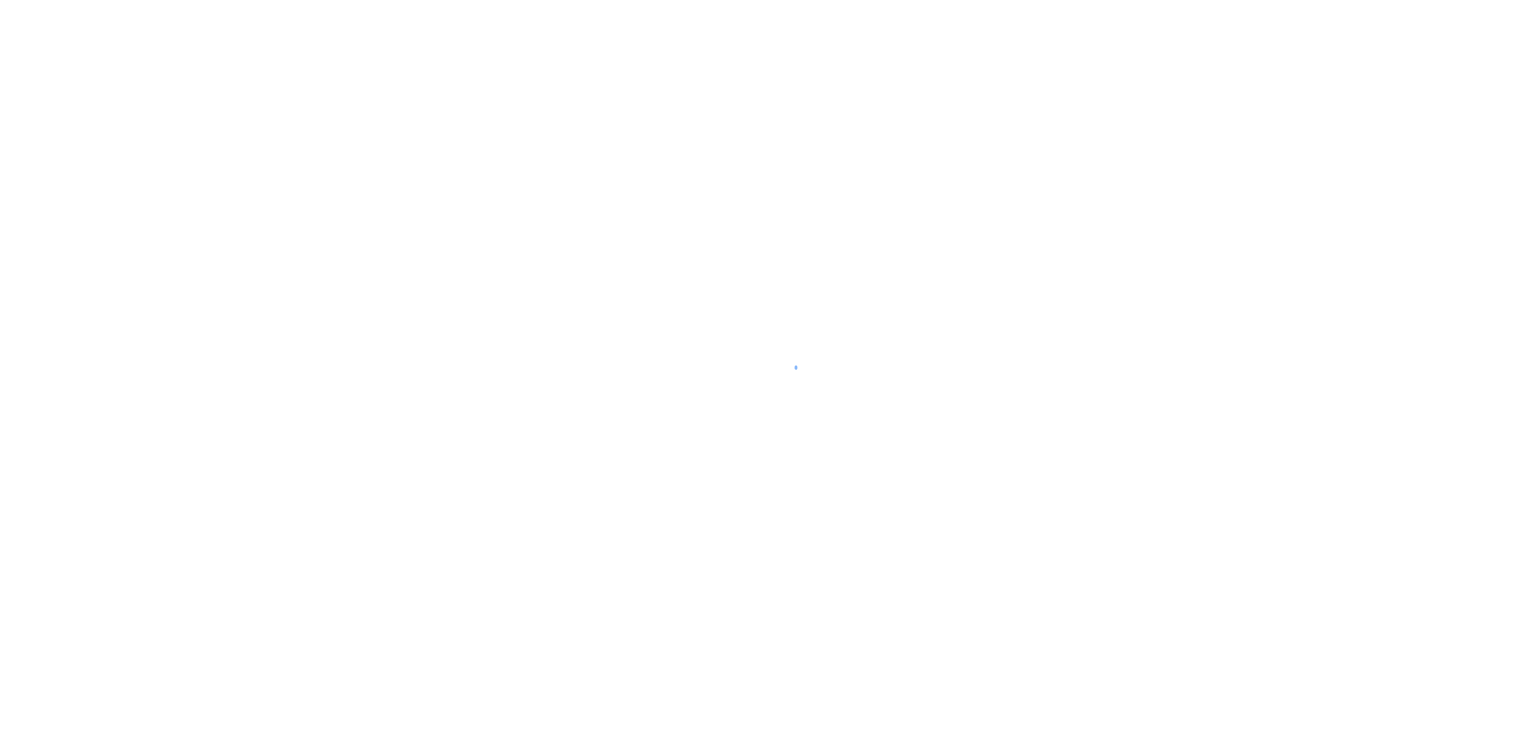 scroll, scrollTop: 0, scrollLeft: 0, axis: both 